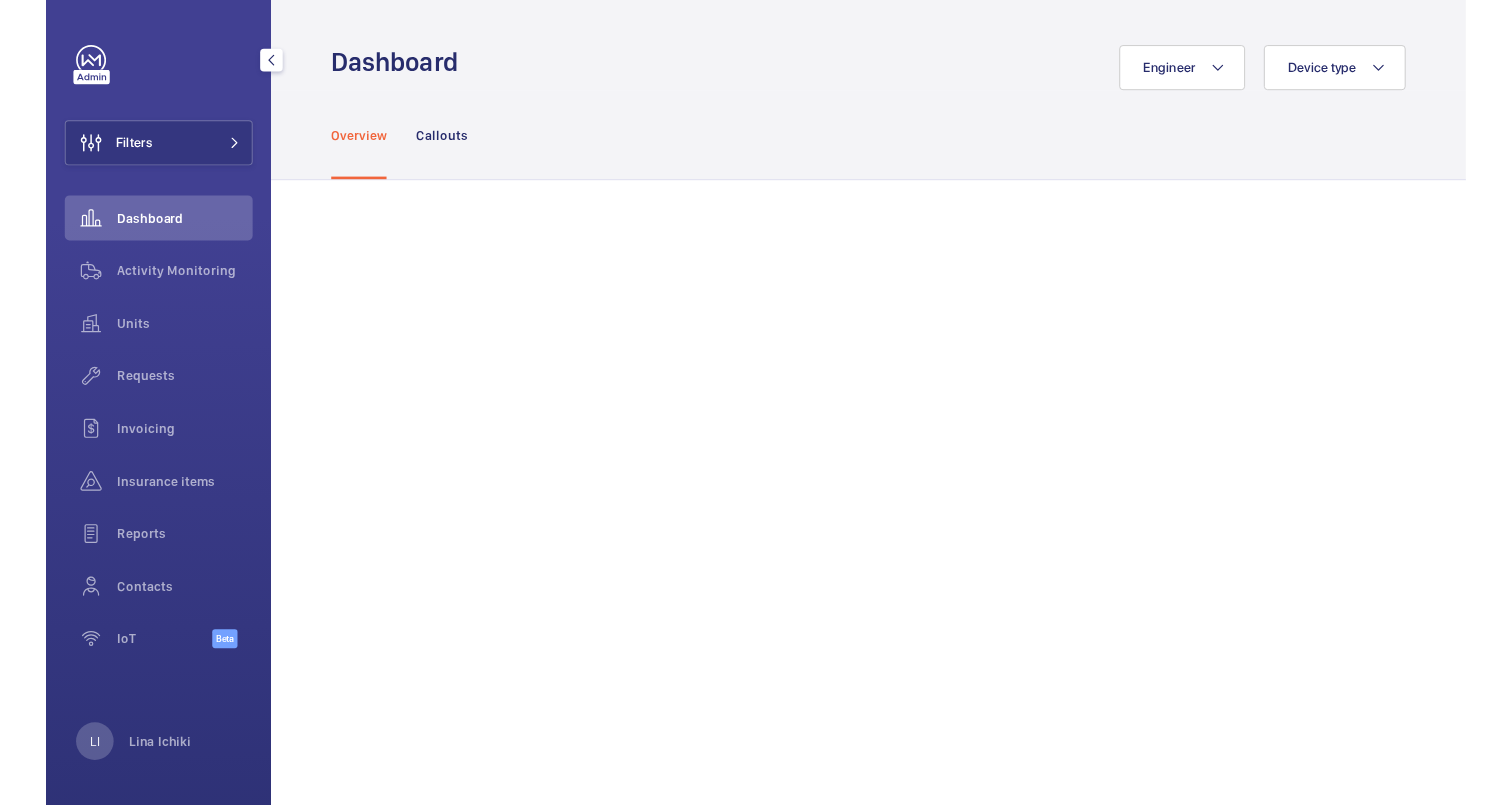 scroll, scrollTop: 0, scrollLeft: 0, axis: both 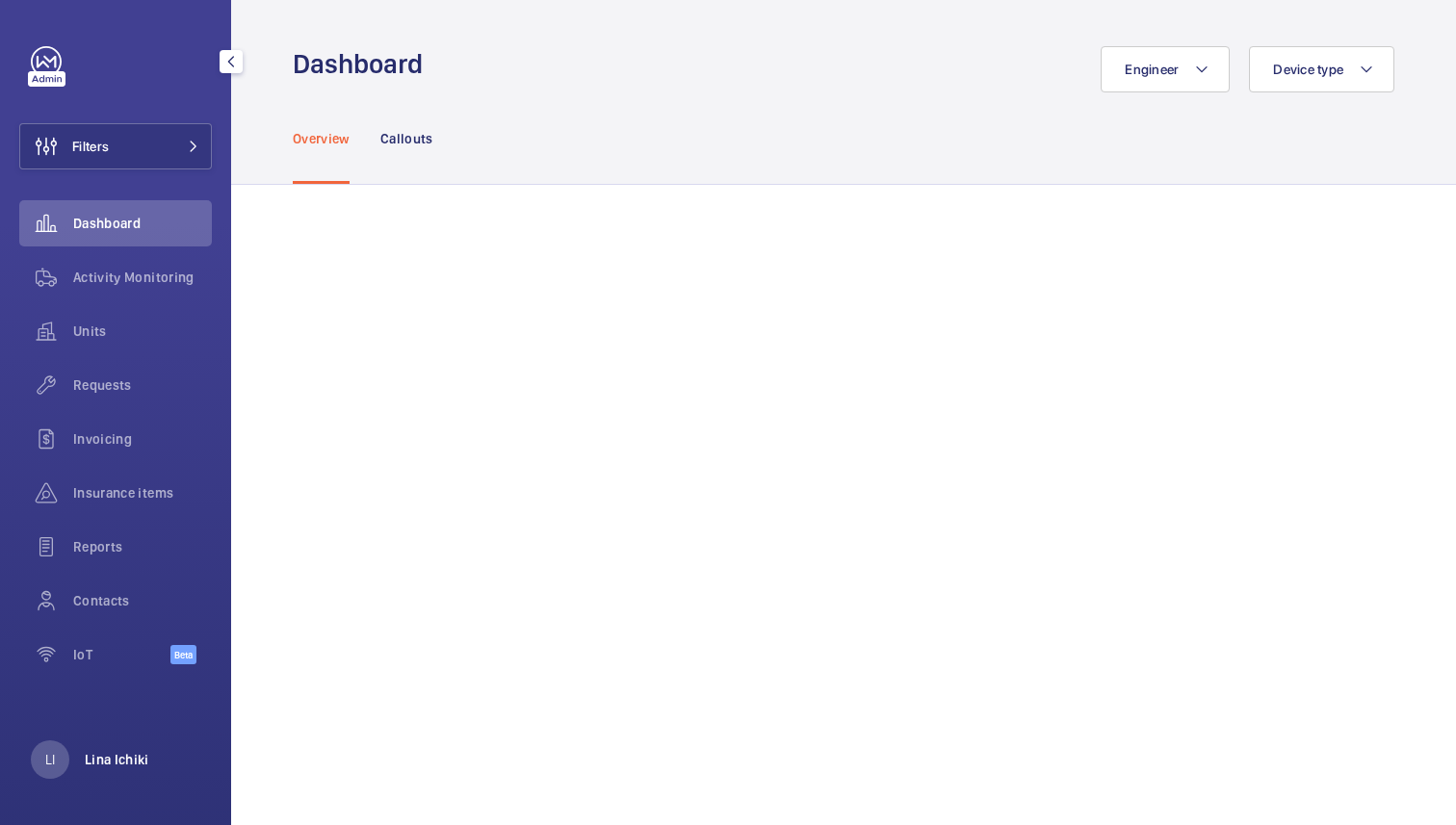 click on "Lina Ichiki" 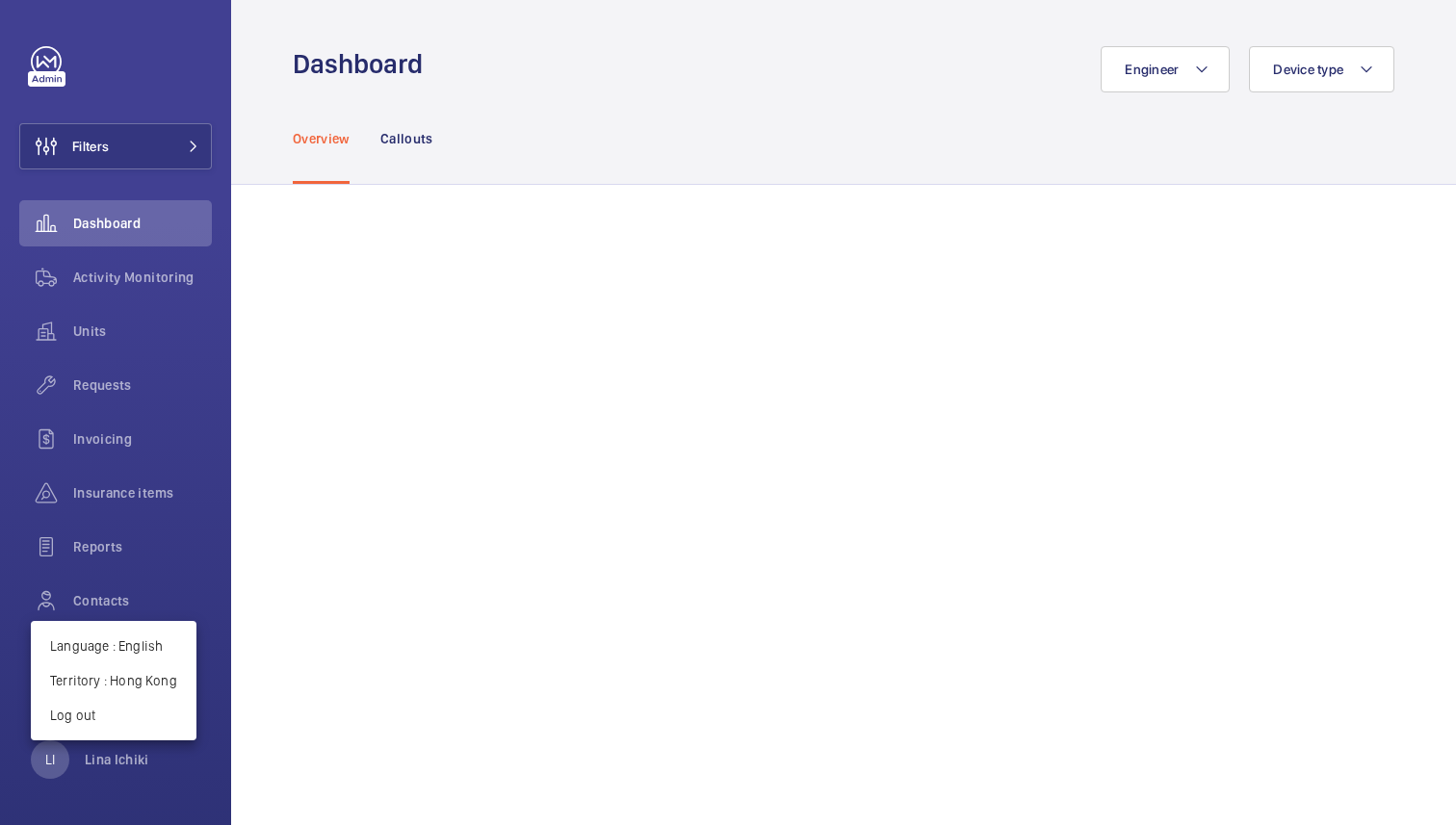 click at bounding box center (728, 412) 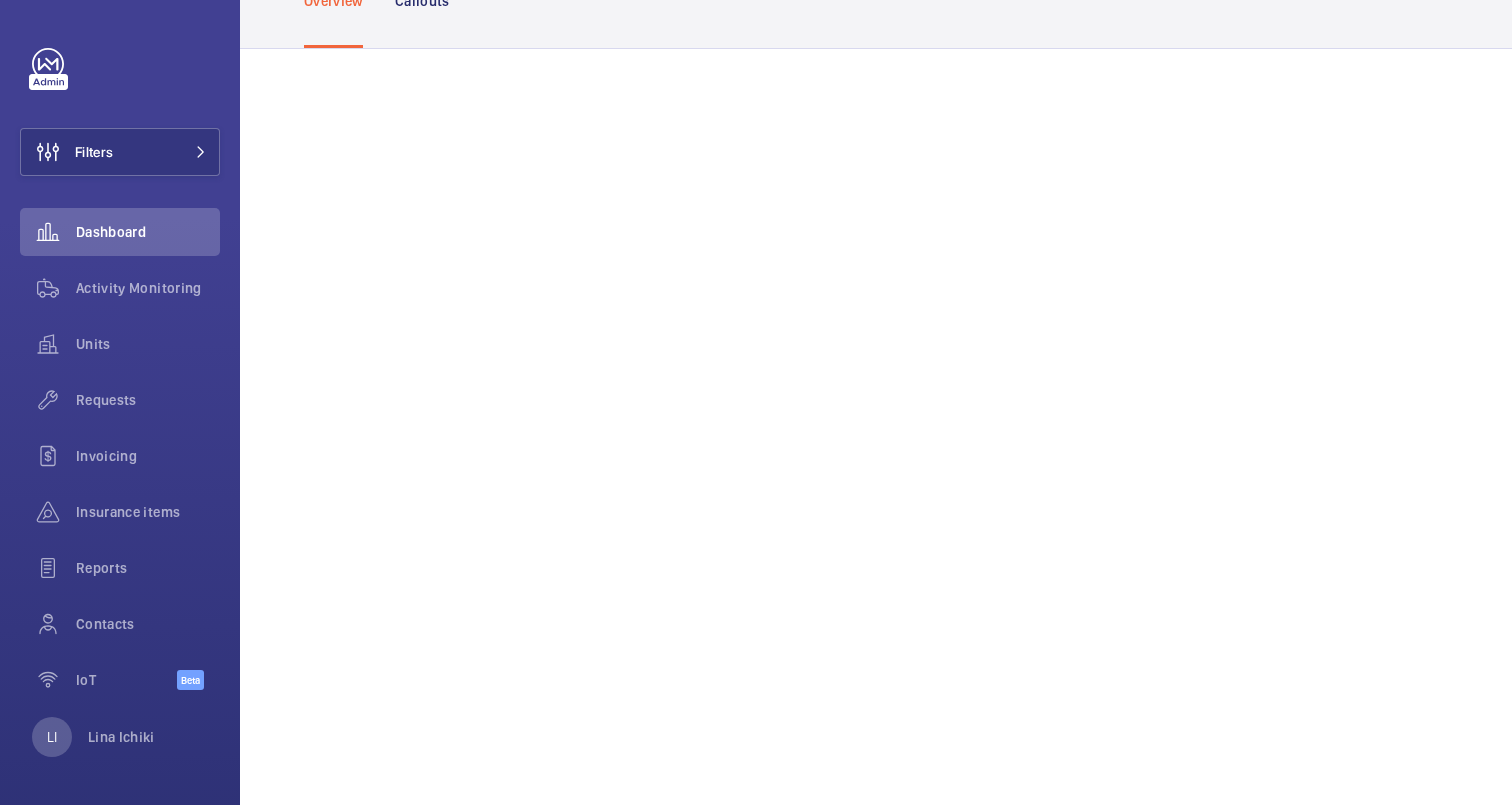 scroll, scrollTop: 0, scrollLeft: 0, axis: both 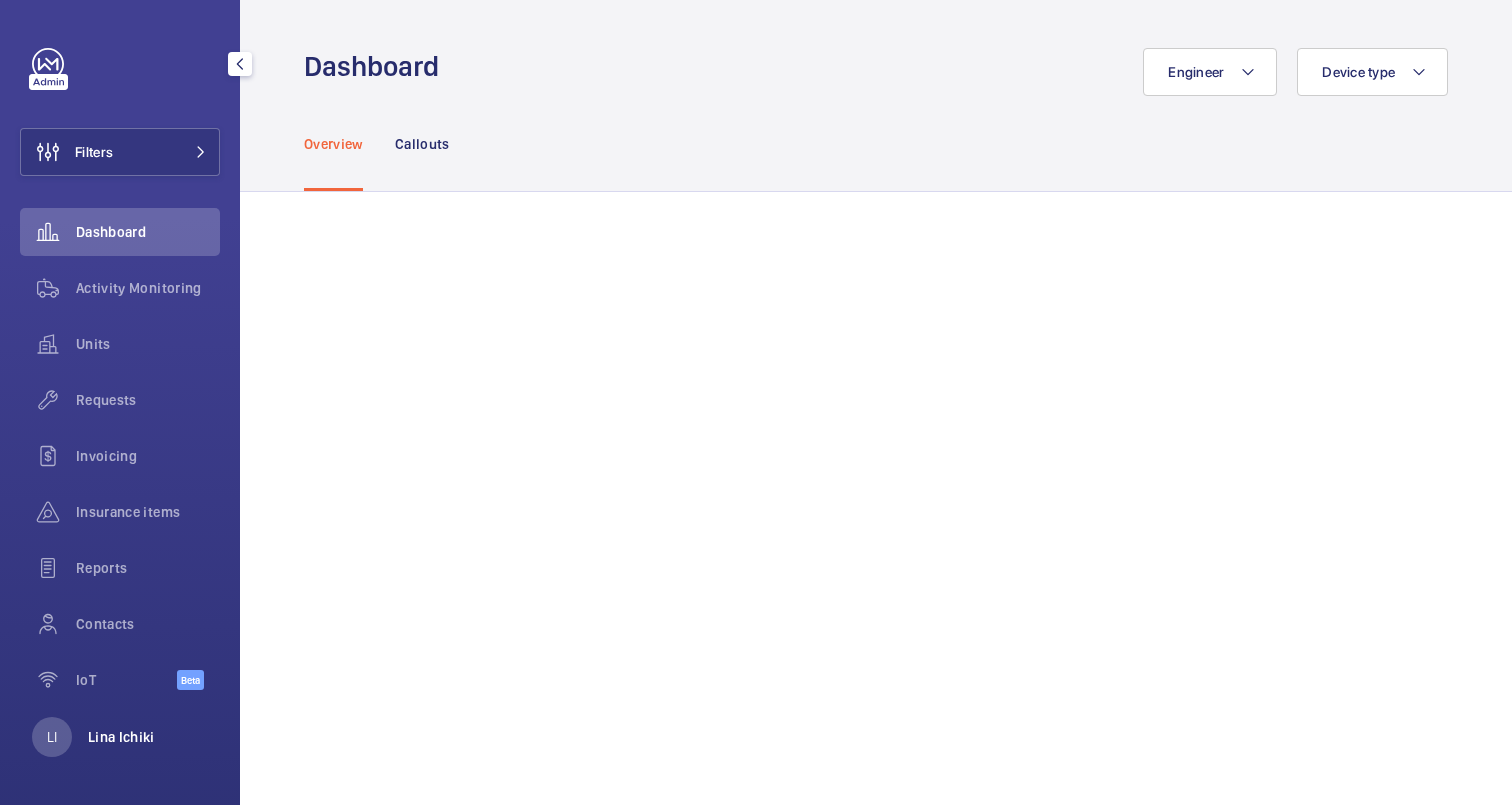 click on "Lina Ichiki" 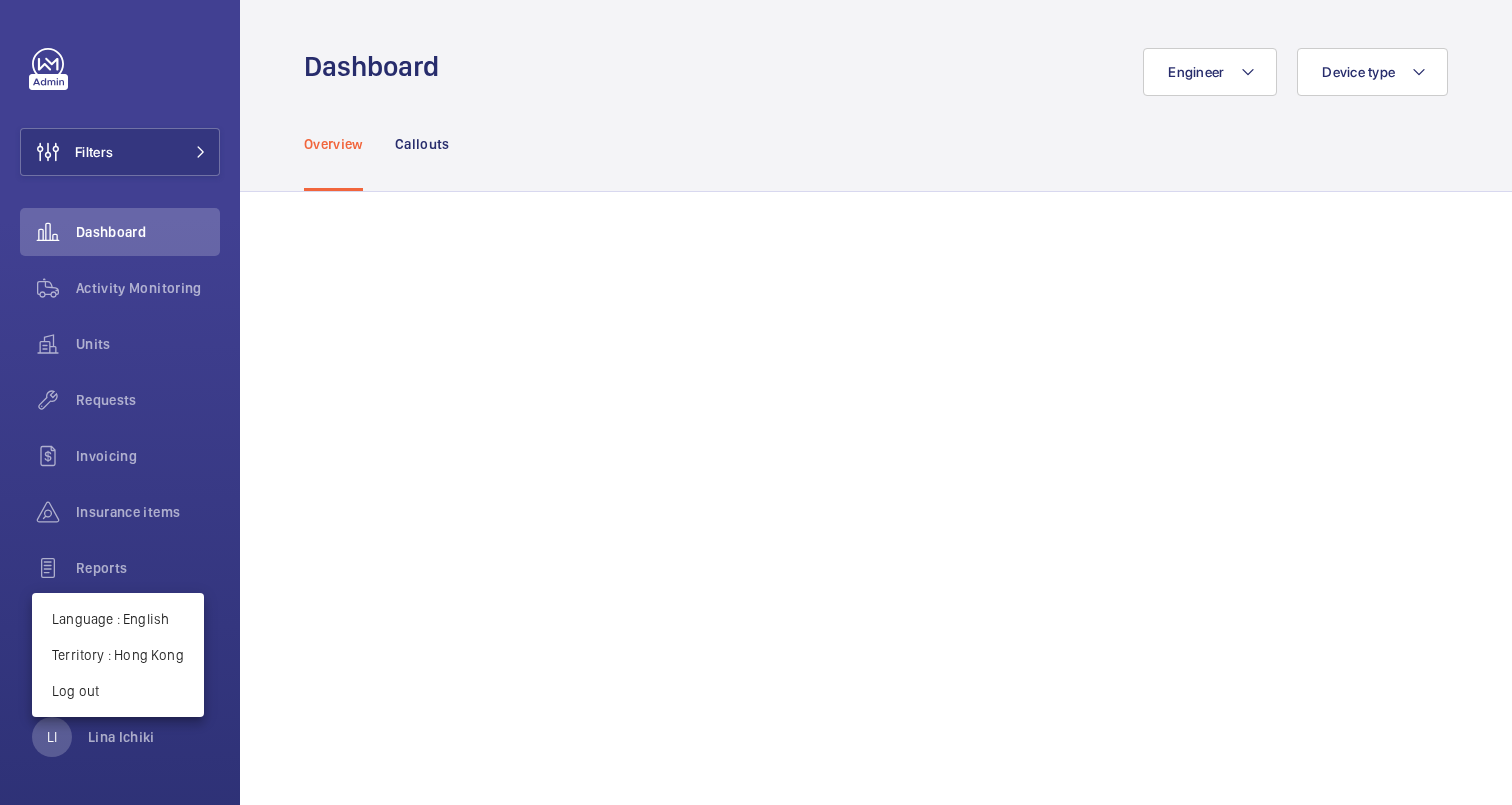 click at bounding box center [756, 402] 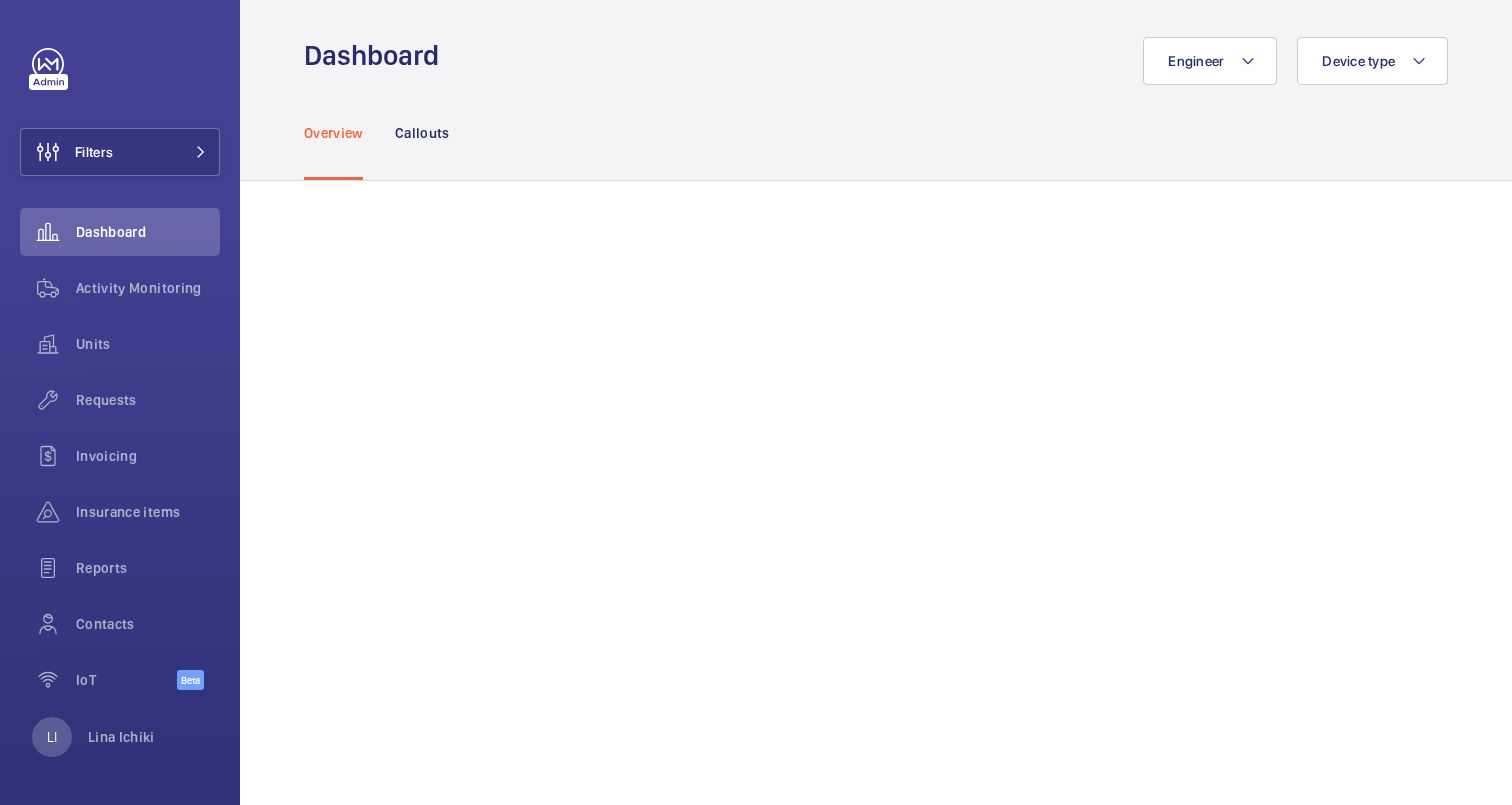 scroll, scrollTop: 0, scrollLeft: 0, axis: both 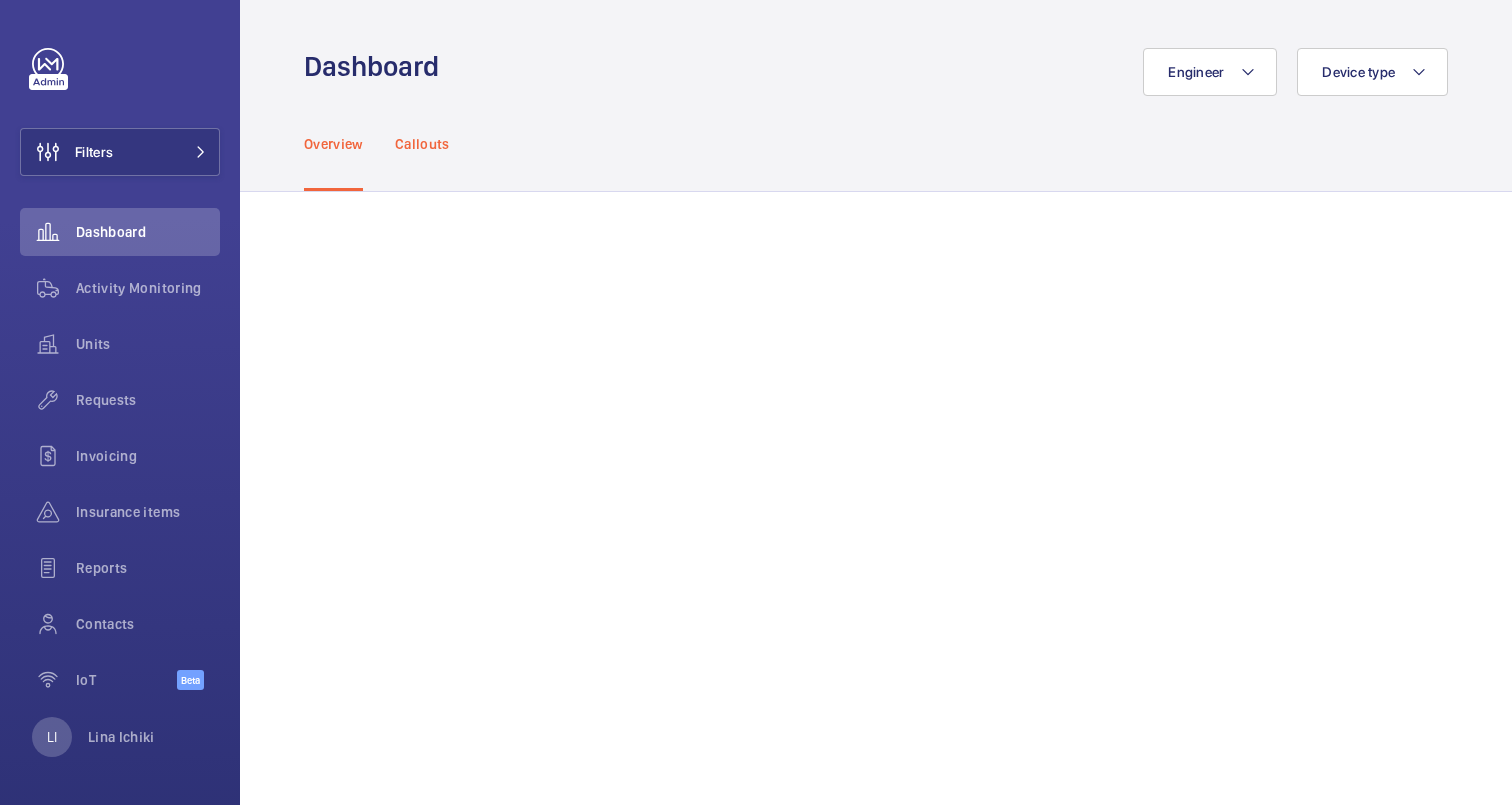 click on "Callouts" 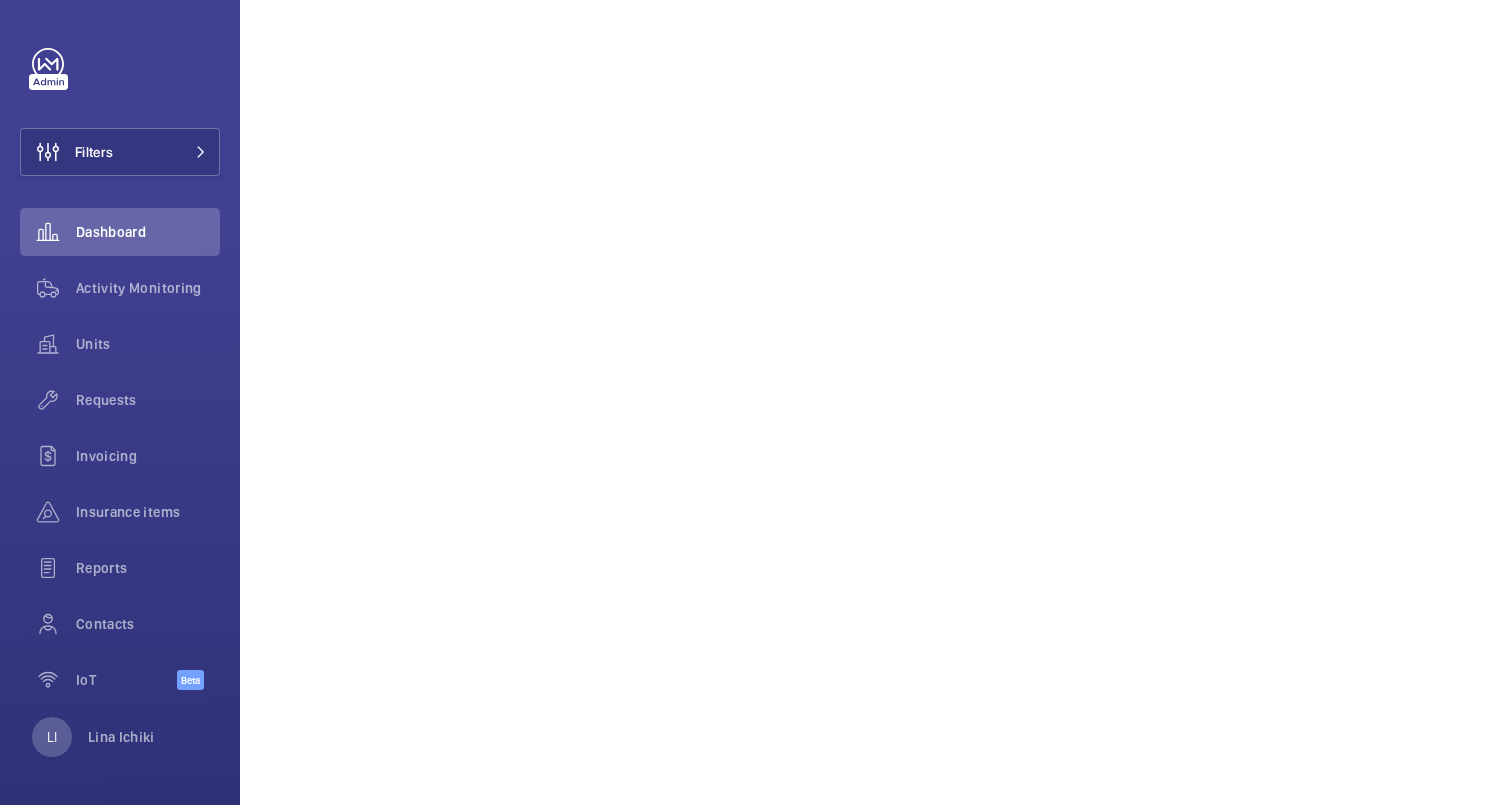 scroll, scrollTop: 465, scrollLeft: 0, axis: vertical 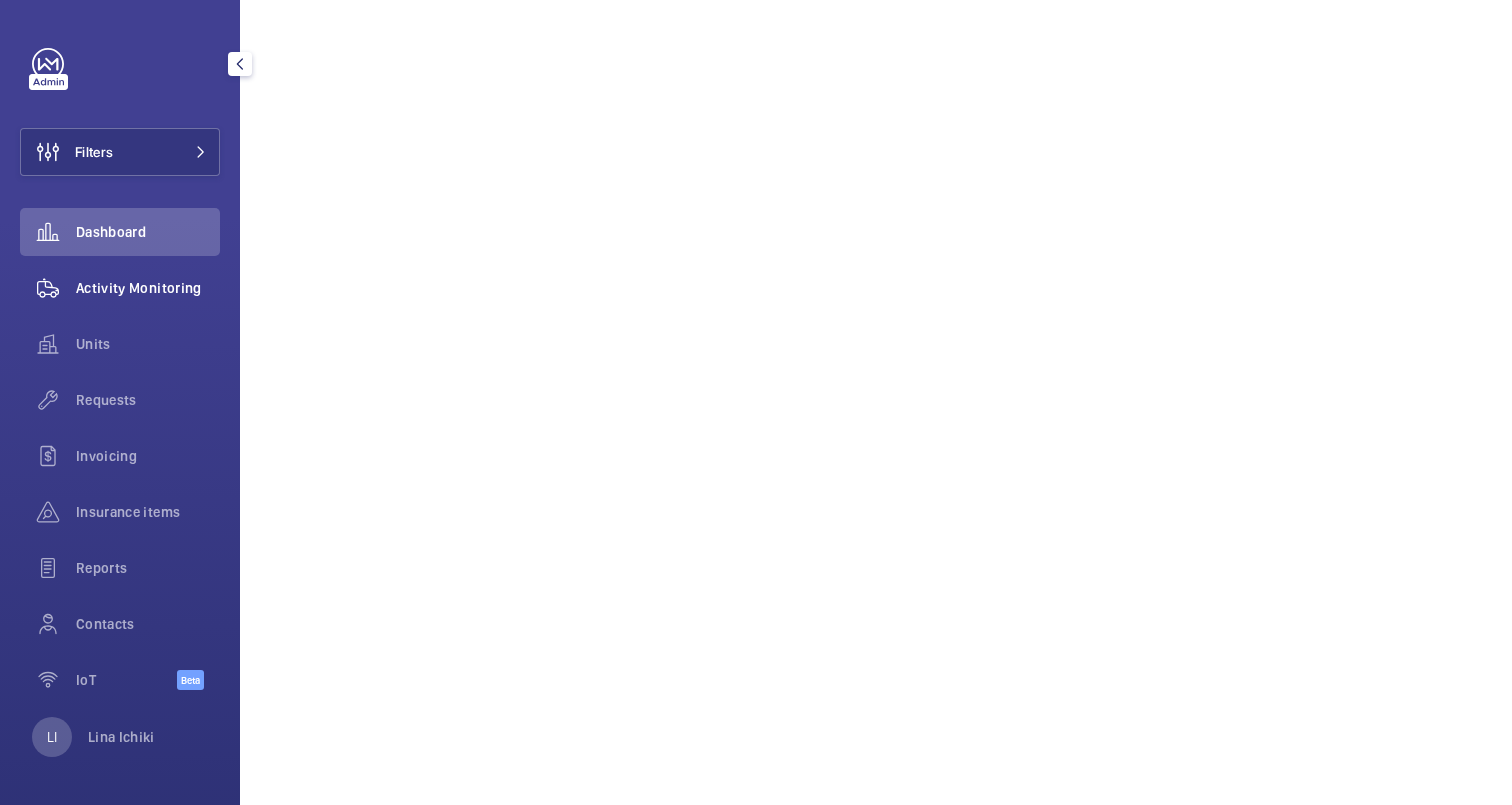 click on "Activity Monitoring" 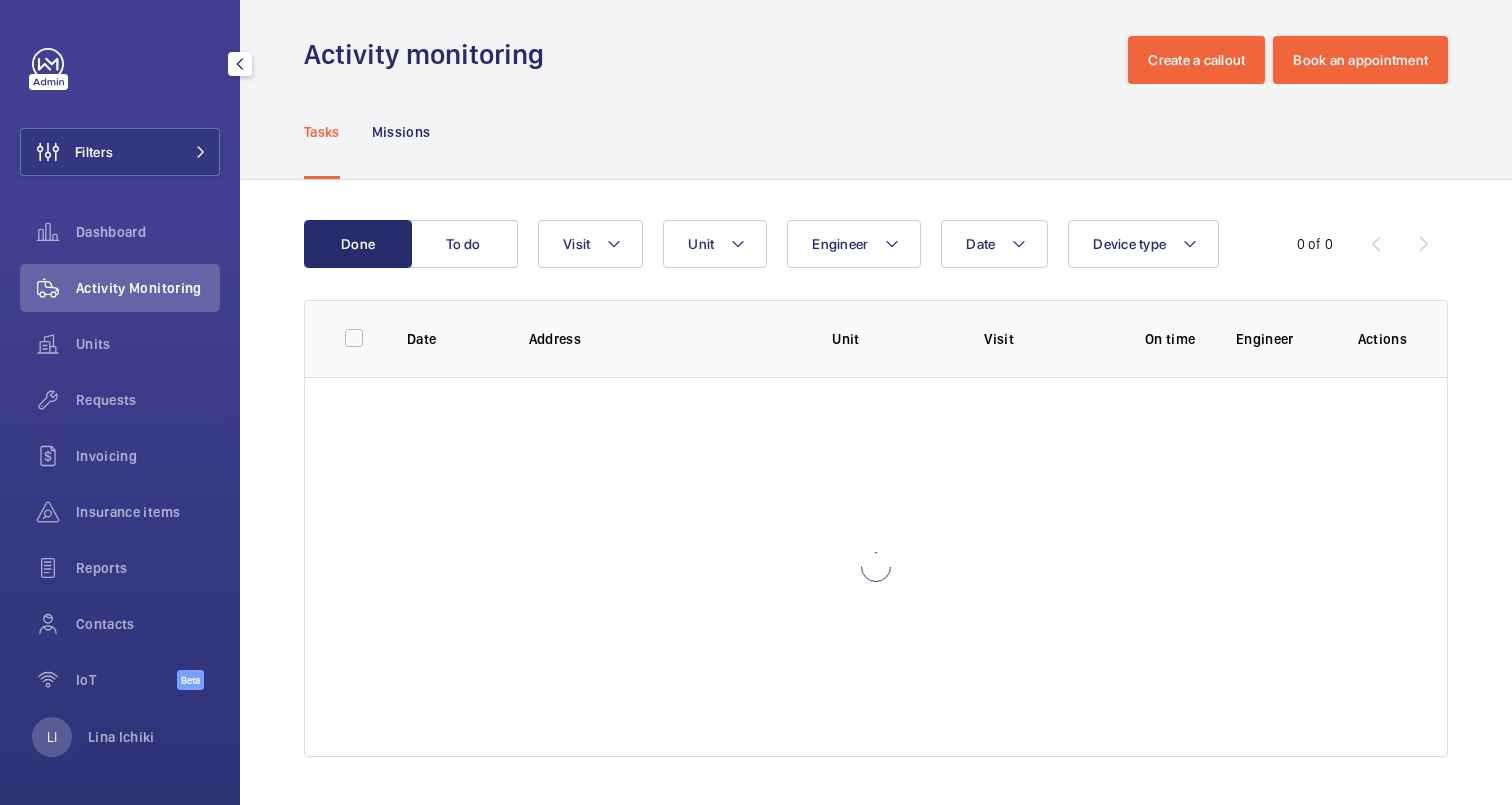 scroll, scrollTop: 12, scrollLeft: 0, axis: vertical 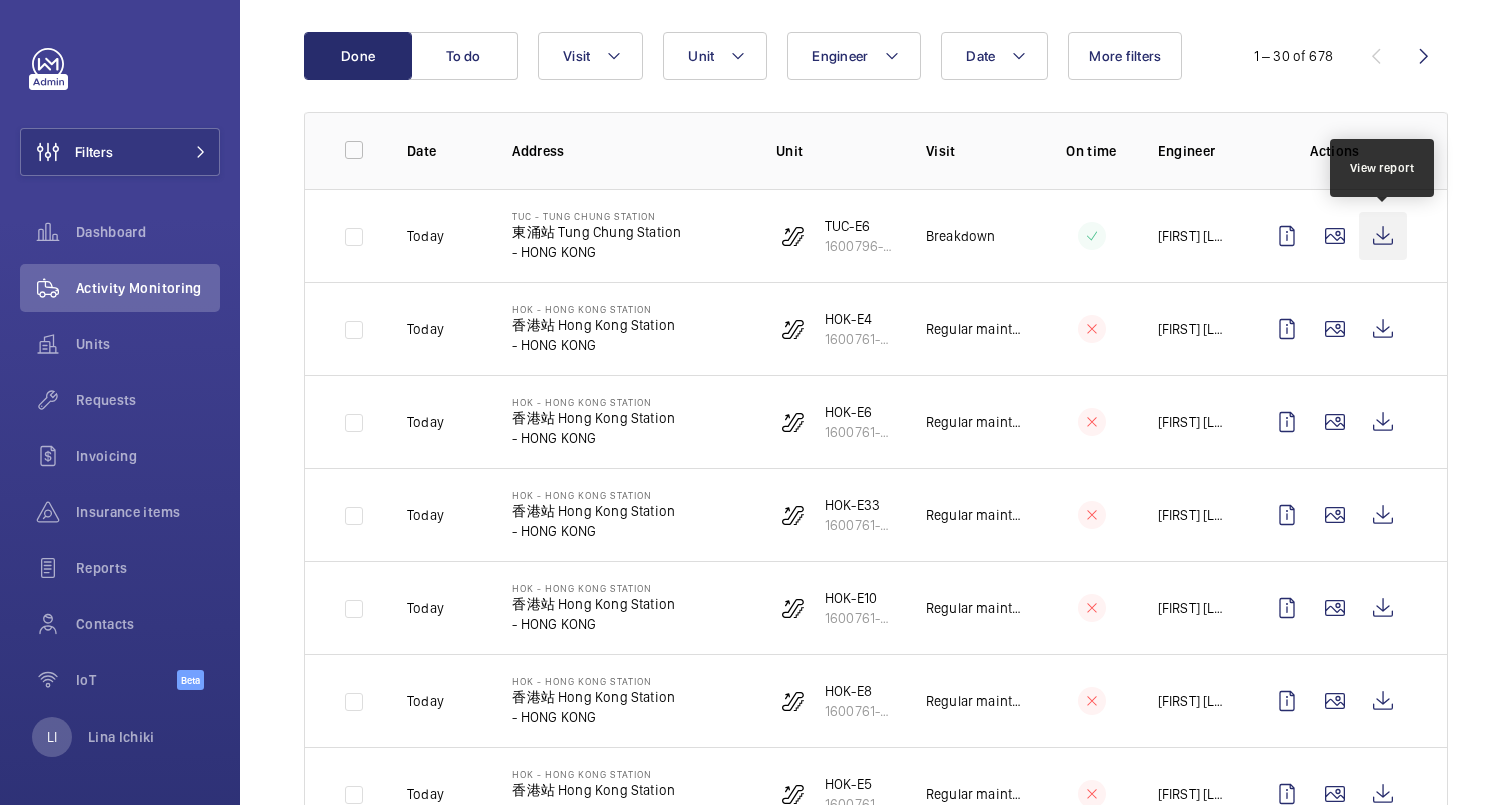 click 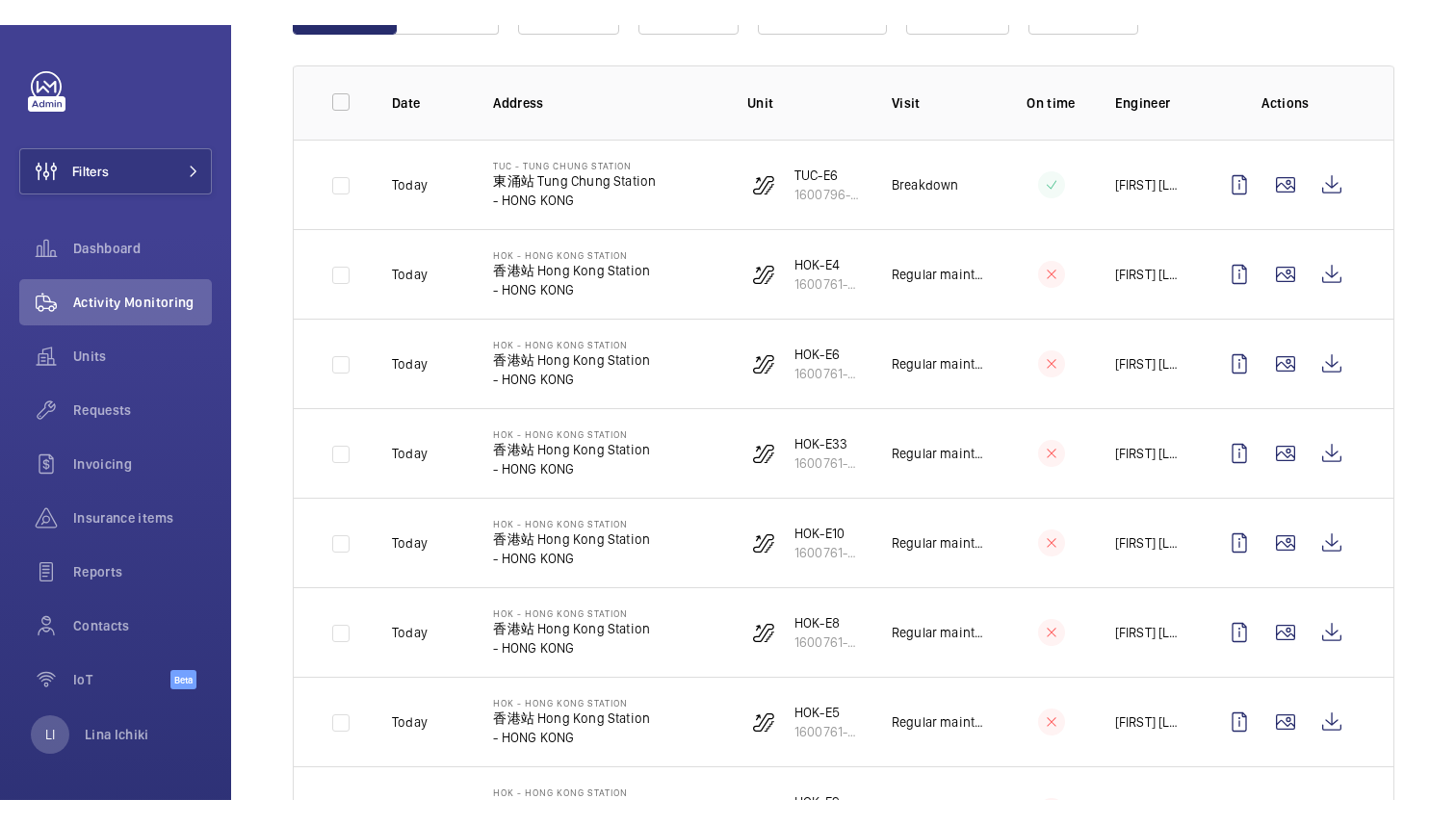 scroll, scrollTop: 0, scrollLeft: 0, axis: both 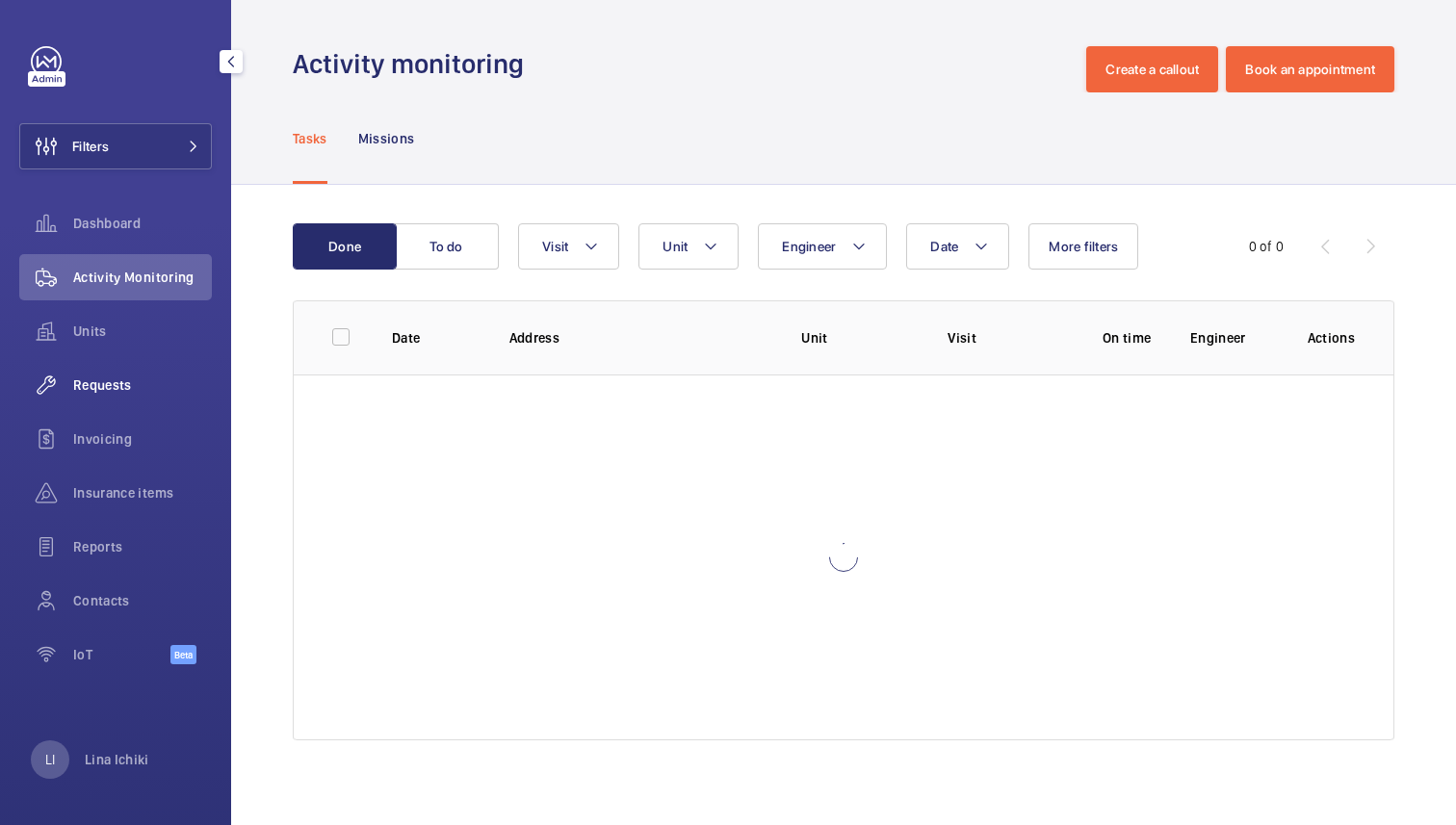 click on "Requests" 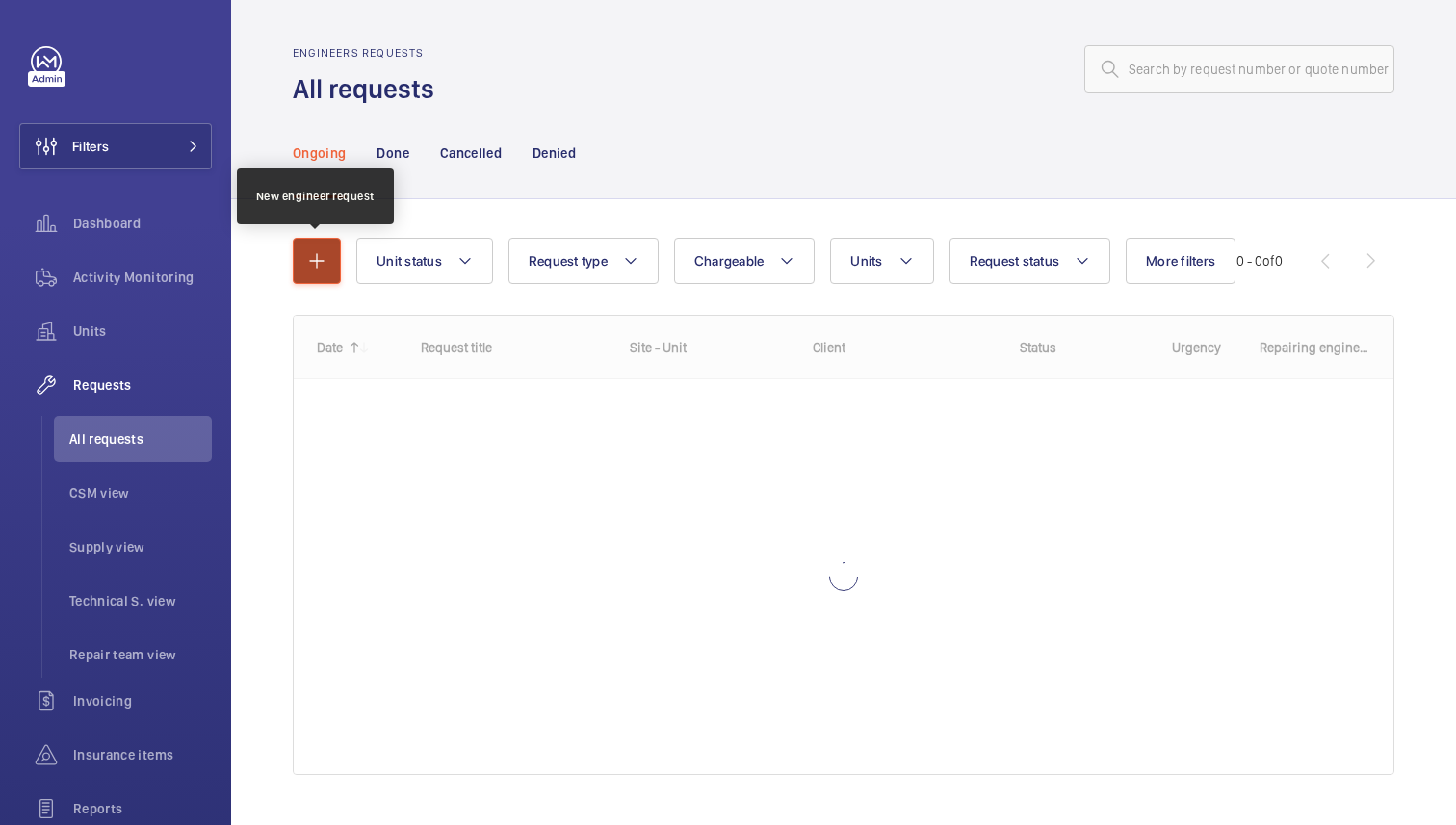 click 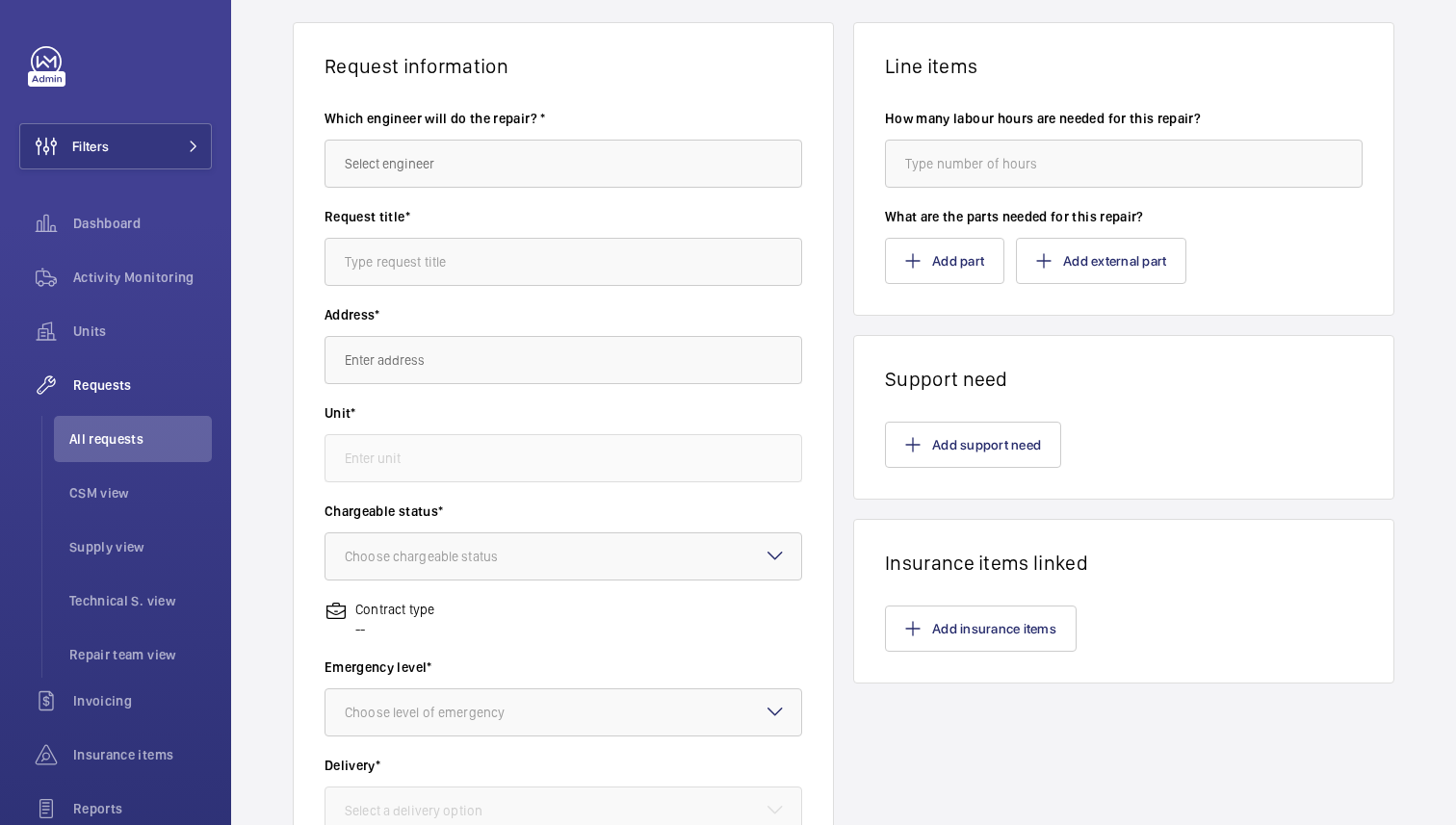 scroll, scrollTop: 107, scrollLeft: 0, axis: vertical 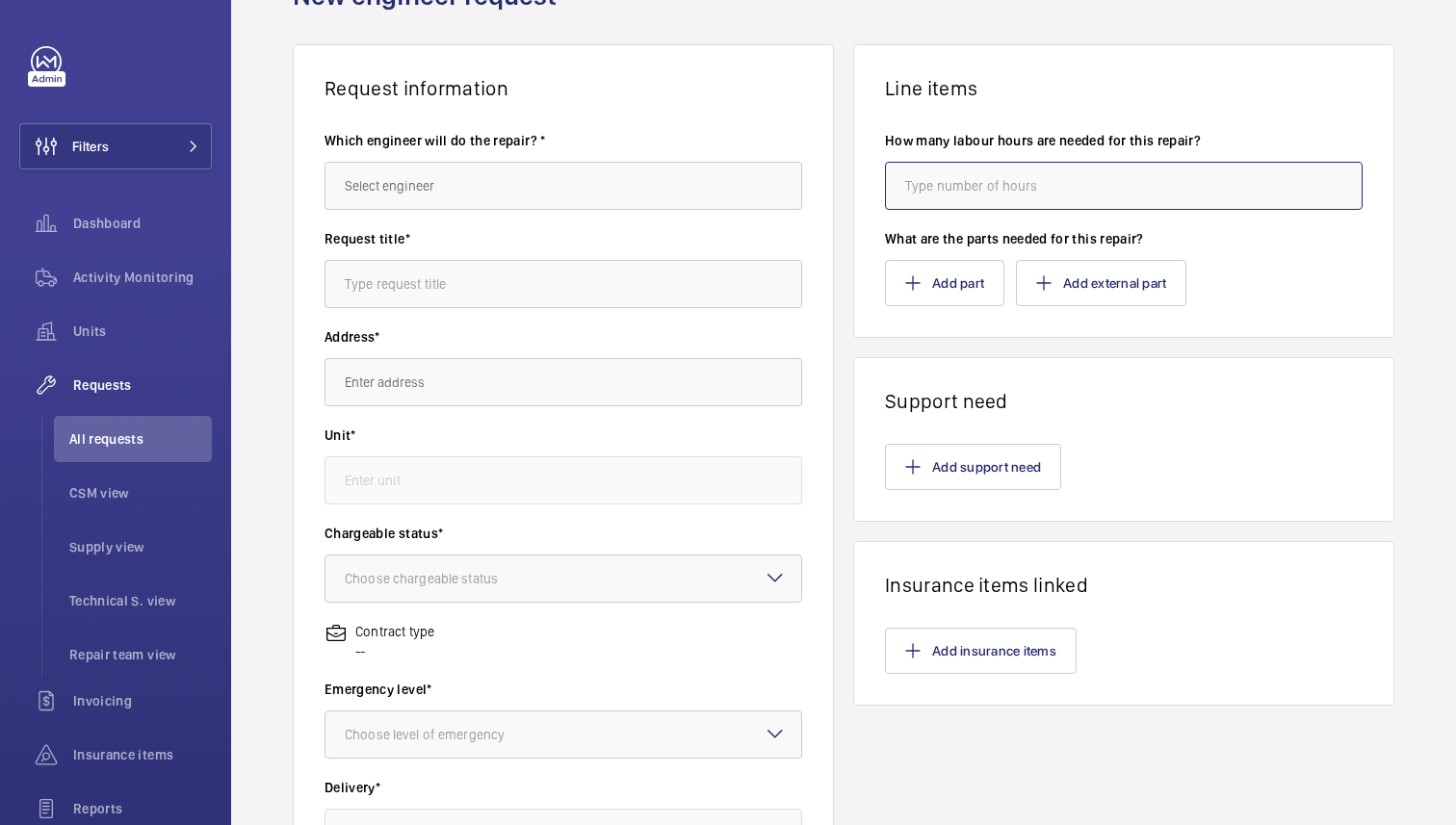 click 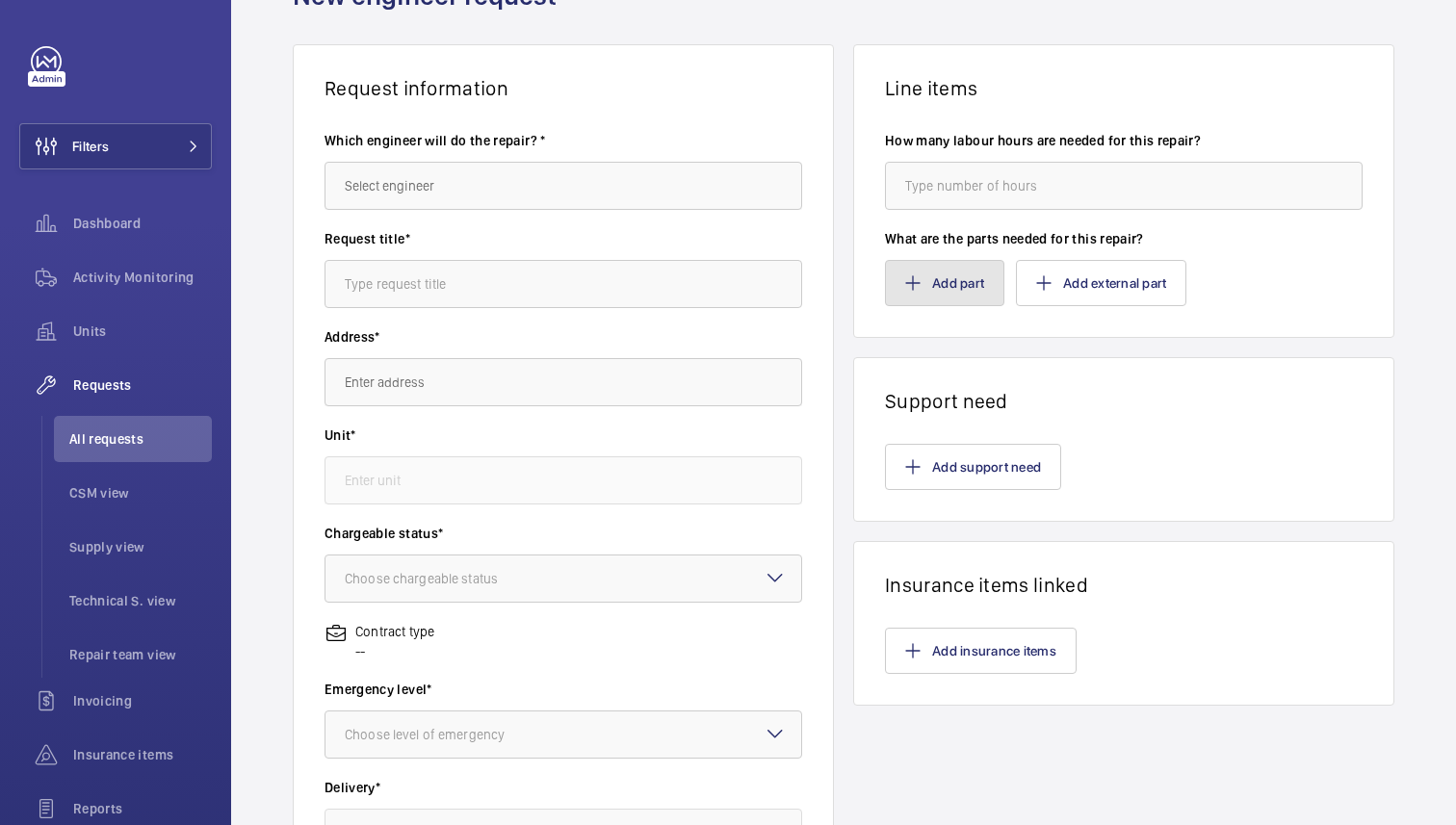 click on "Add part" 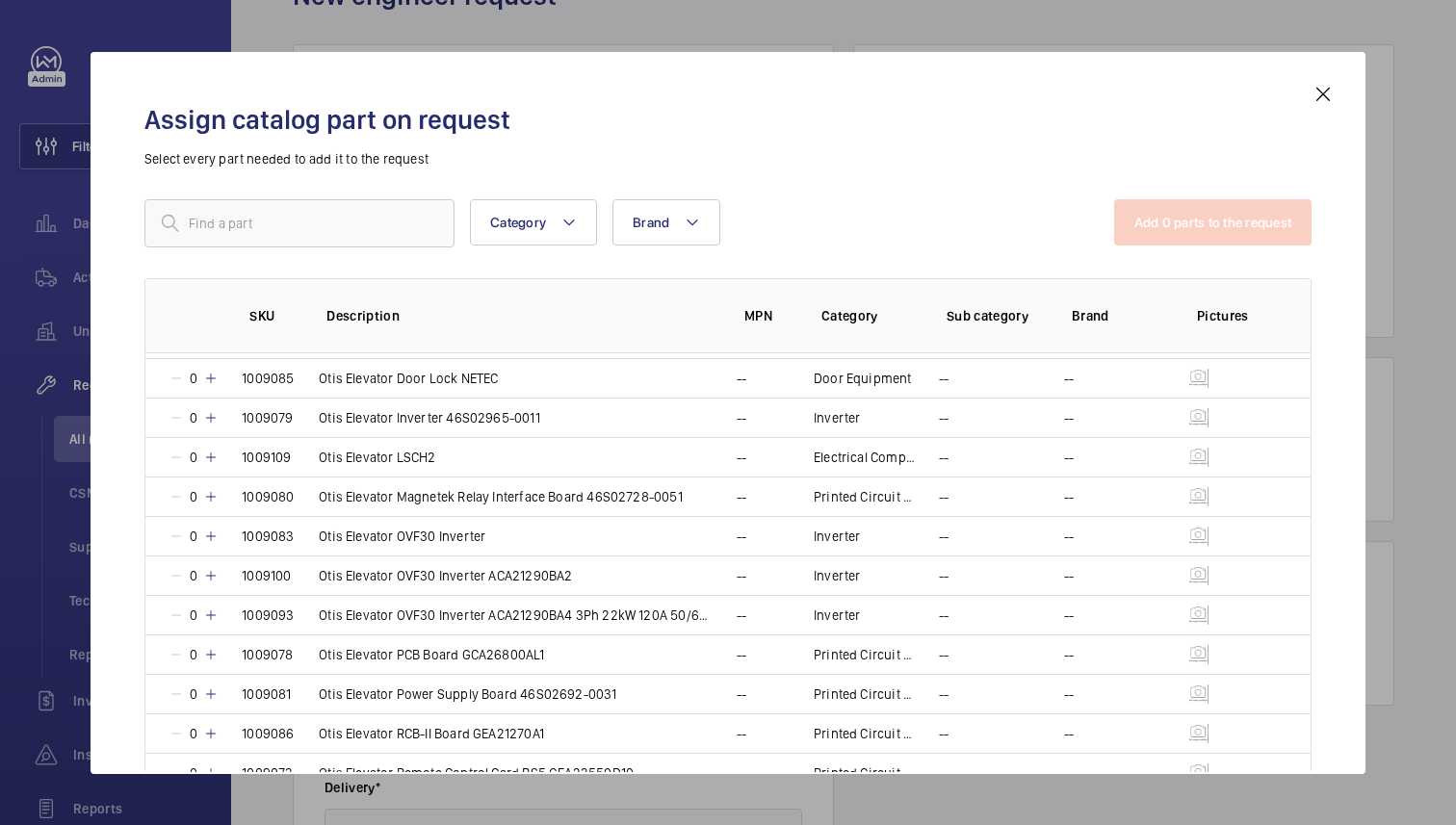scroll, scrollTop: 0, scrollLeft: 0, axis: both 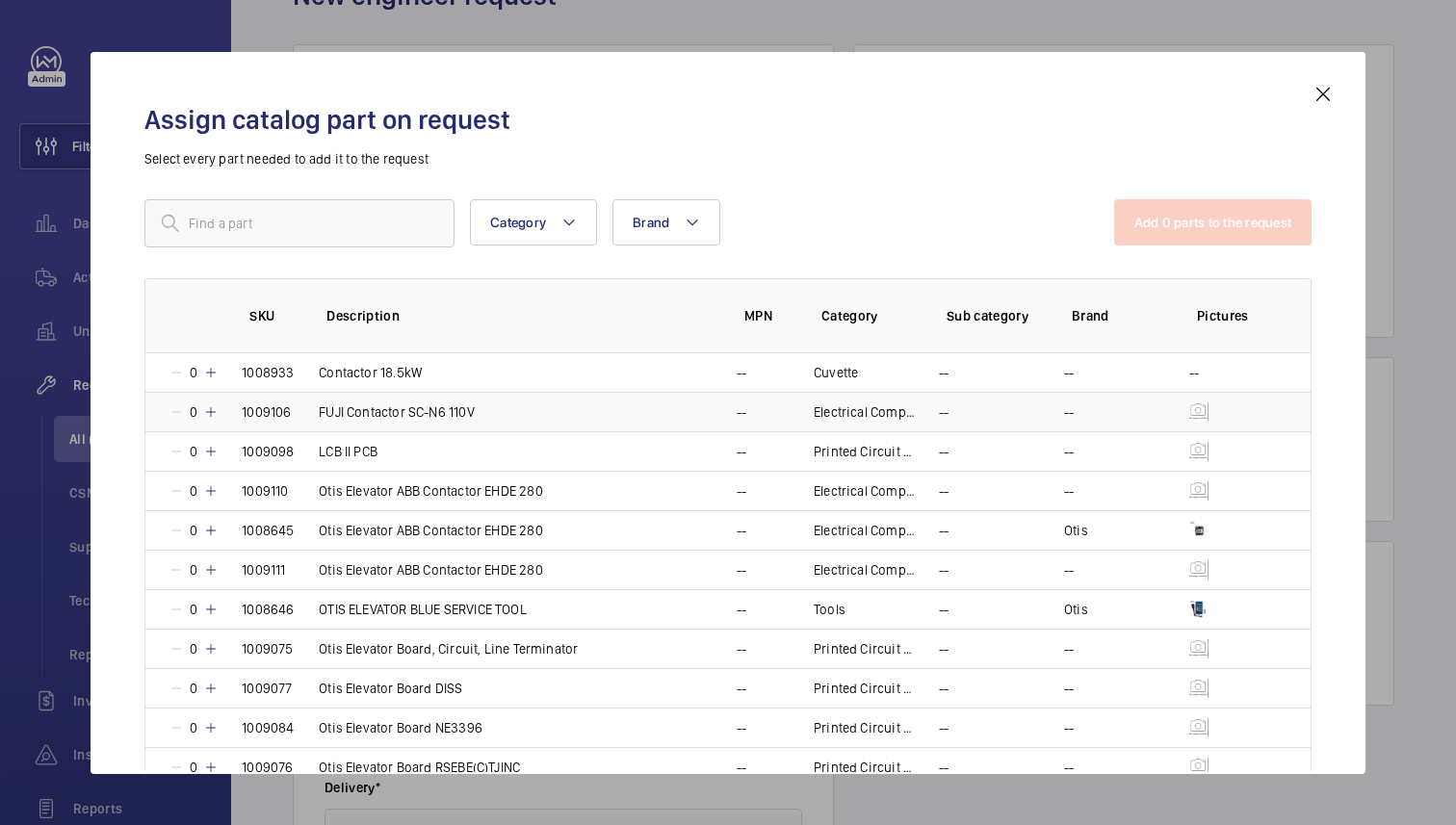 click at bounding box center [211, 412] 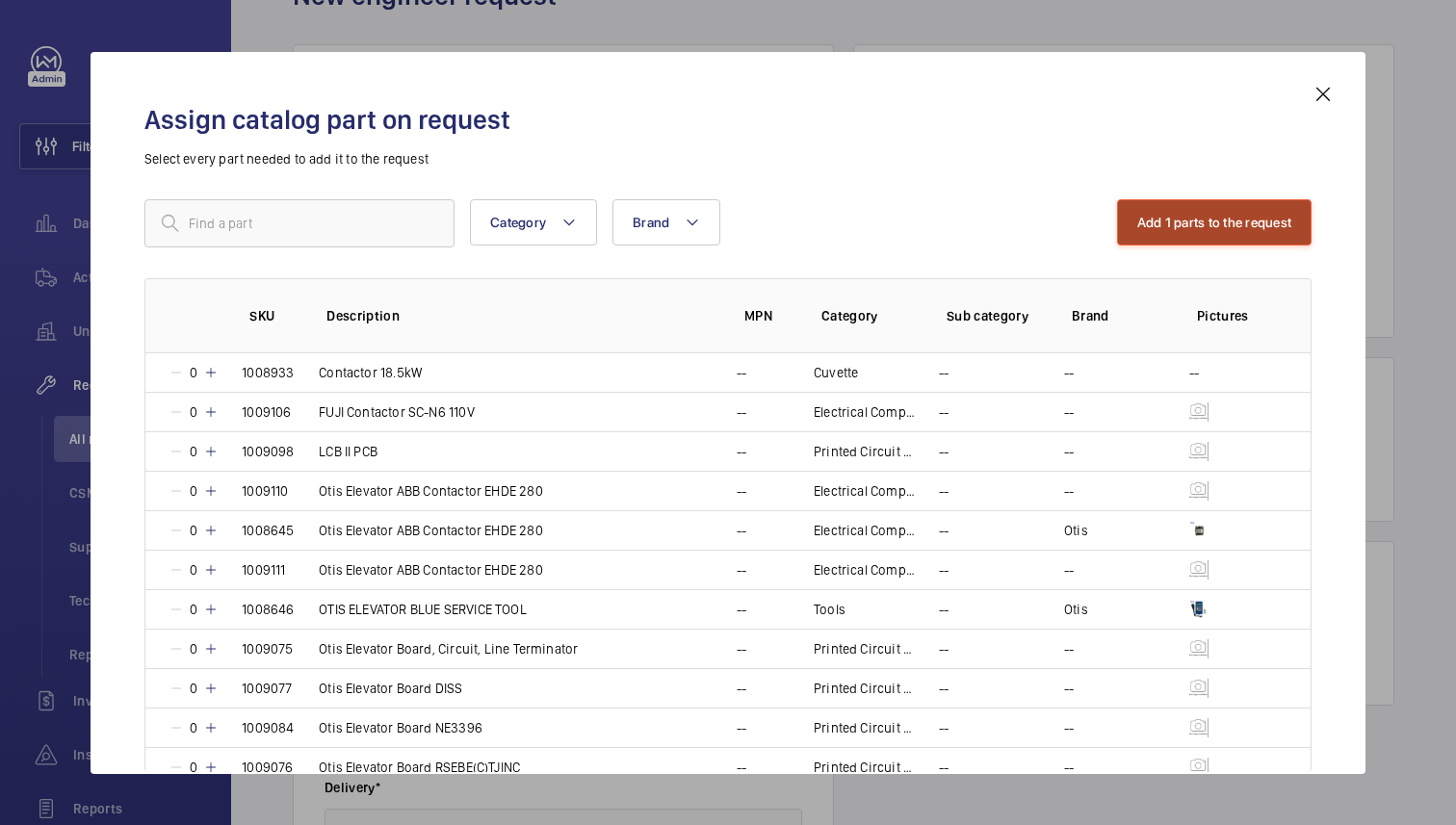 click on "Add 1 parts to the request" at bounding box center [1214, 222] 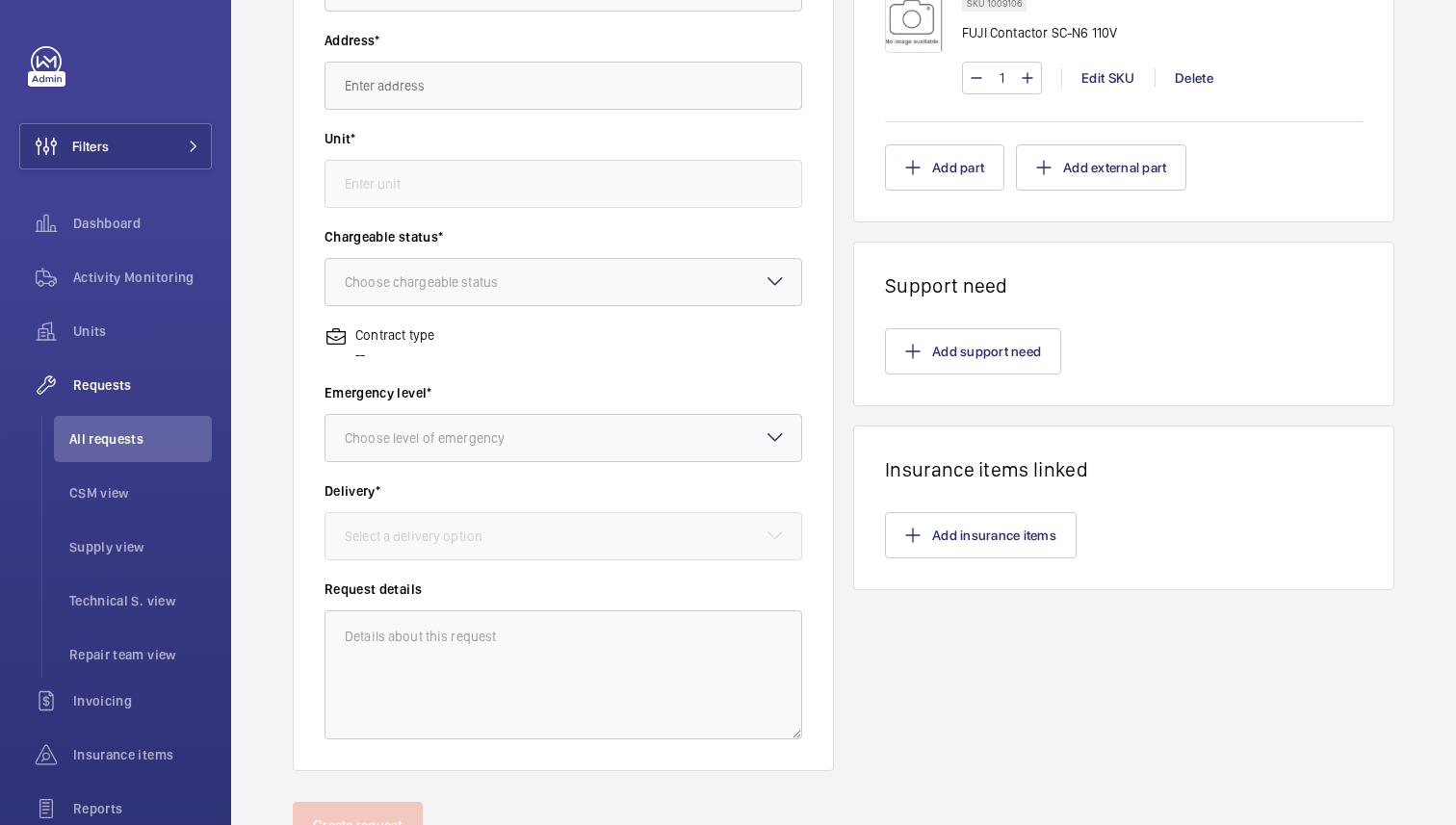 scroll, scrollTop: 488, scrollLeft: 0, axis: vertical 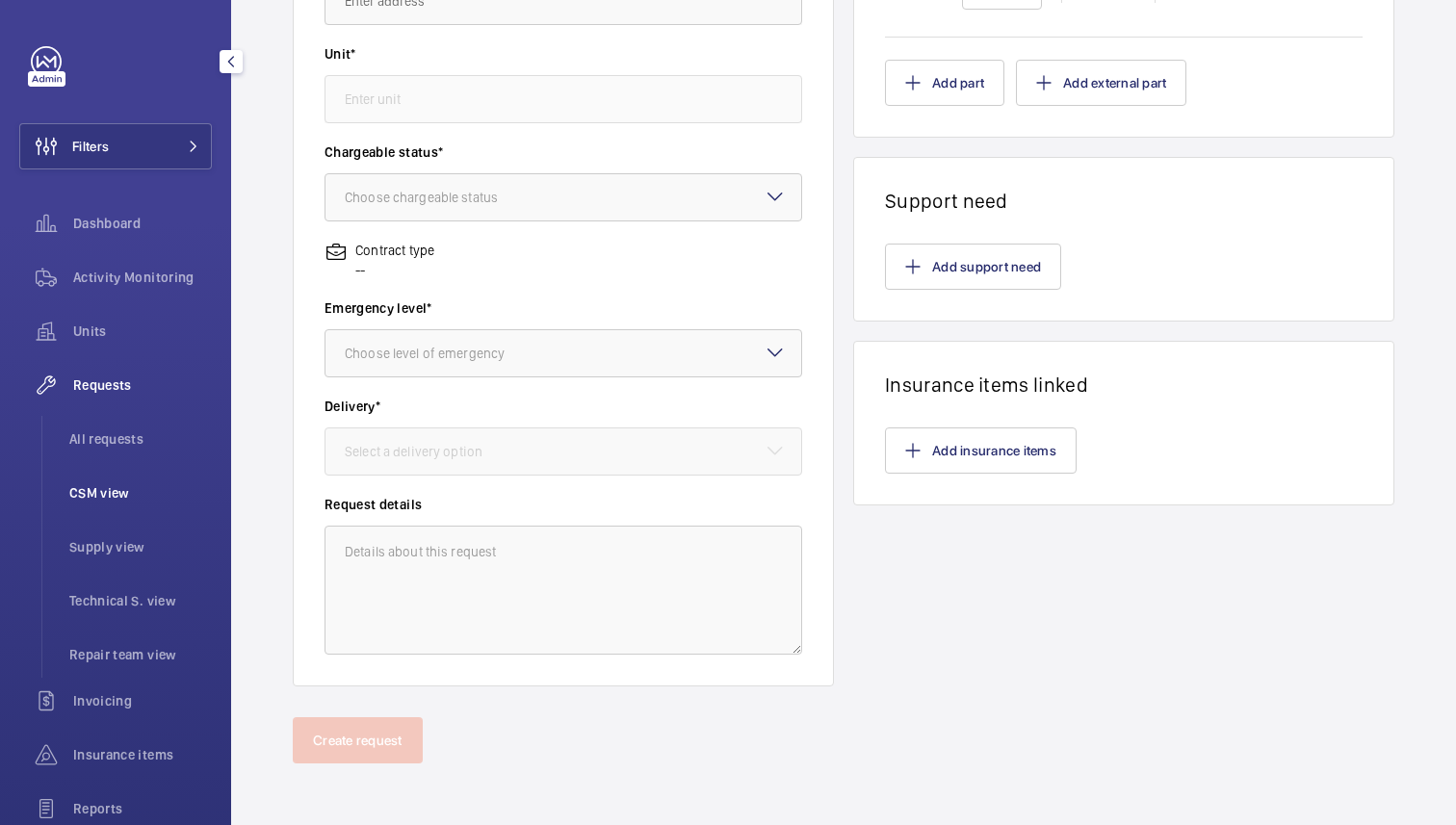click on "CSM view" 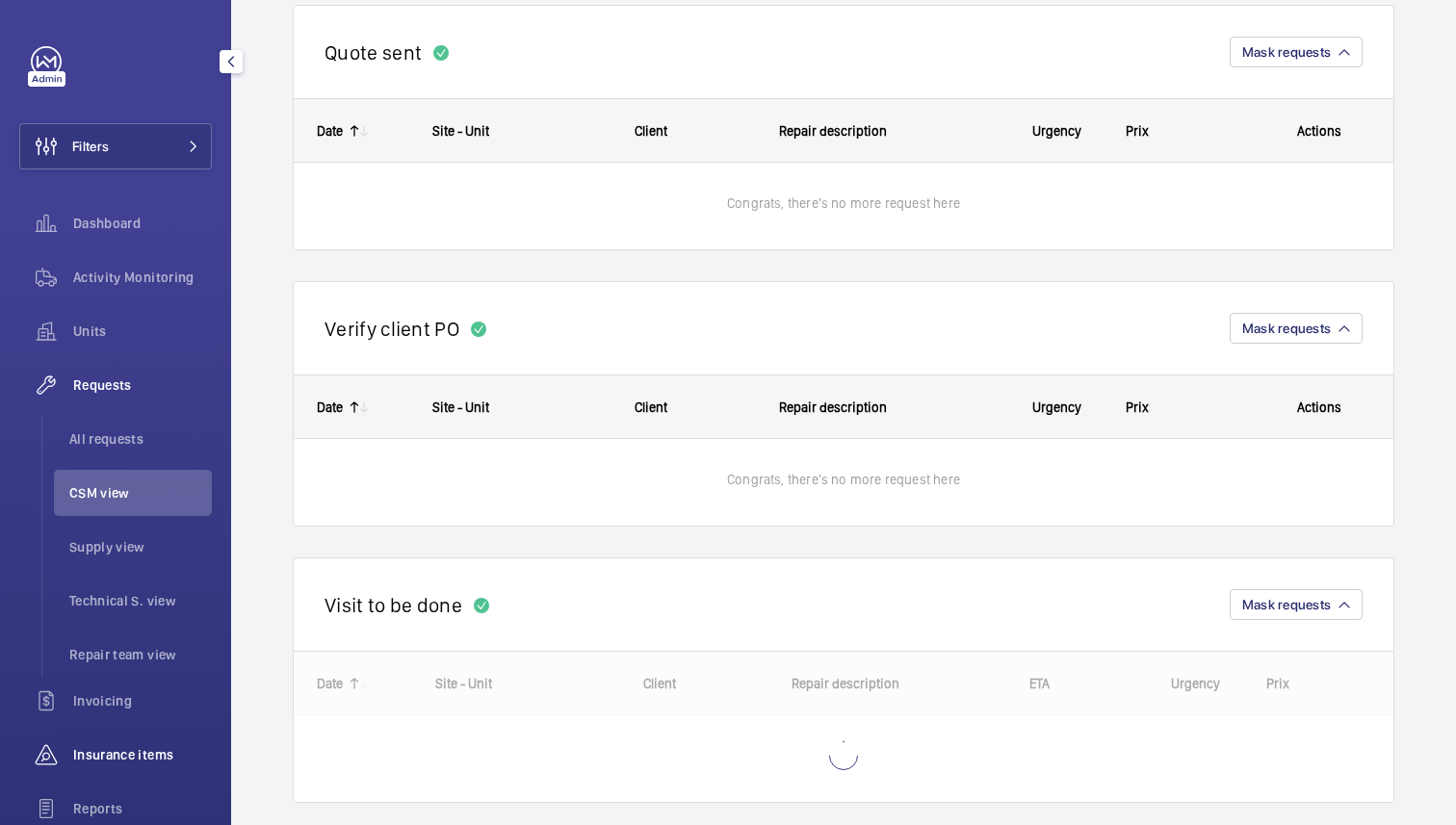 scroll, scrollTop: 207, scrollLeft: 0, axis: vertical 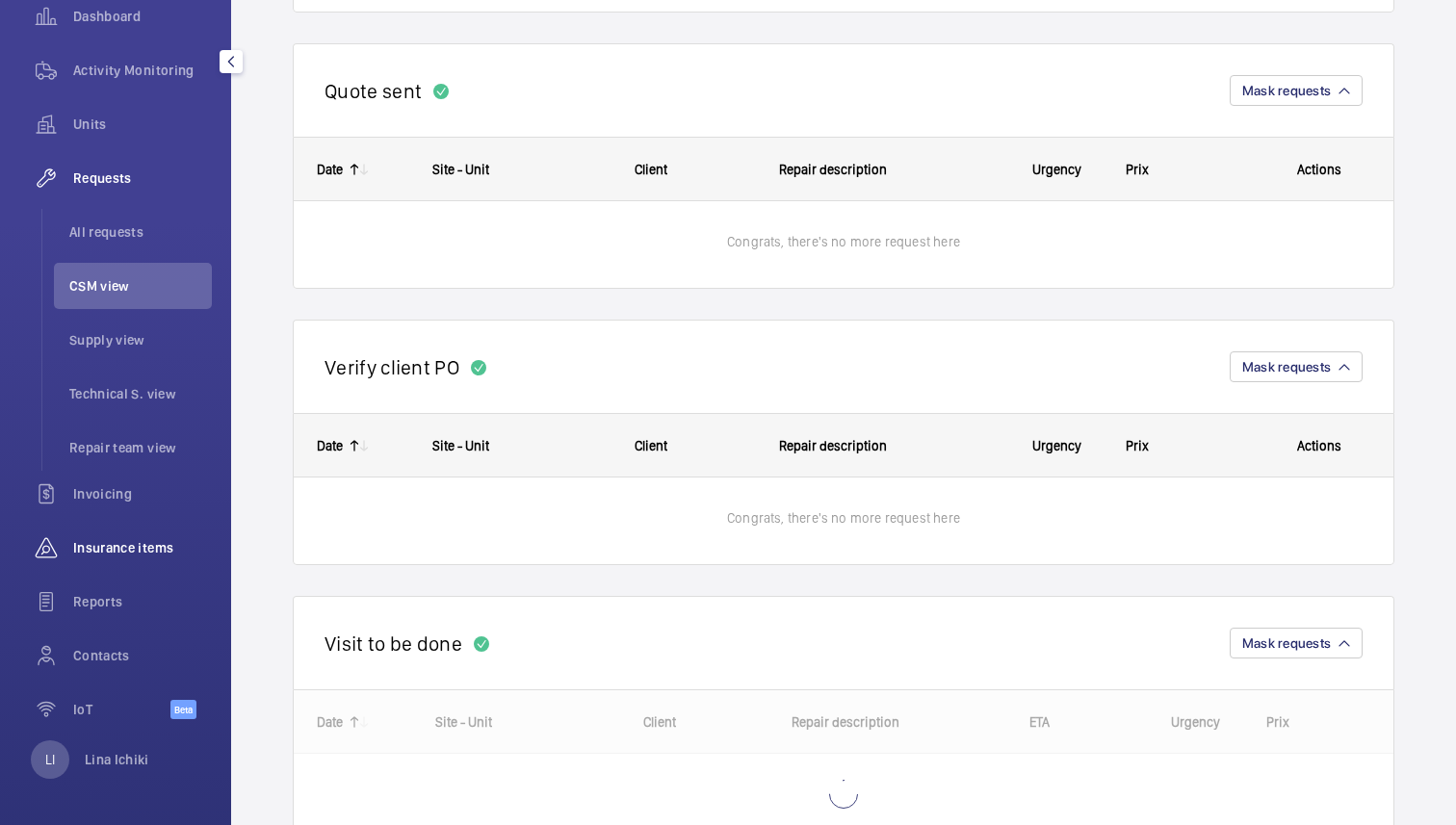 click on "Lina Ichiki" 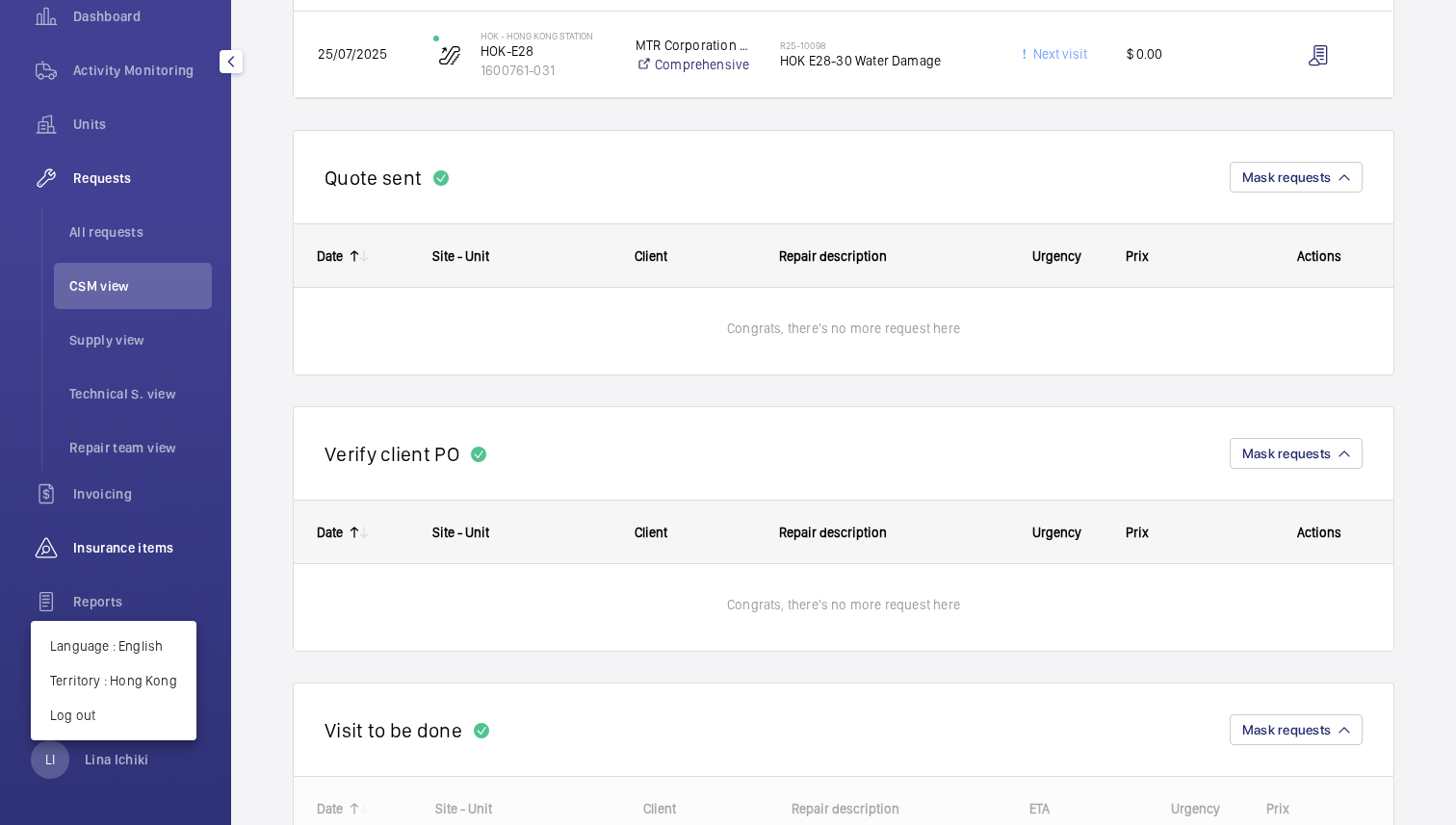 scroll, scrollTop: 575, scrollLeft: 0, axis: vertical 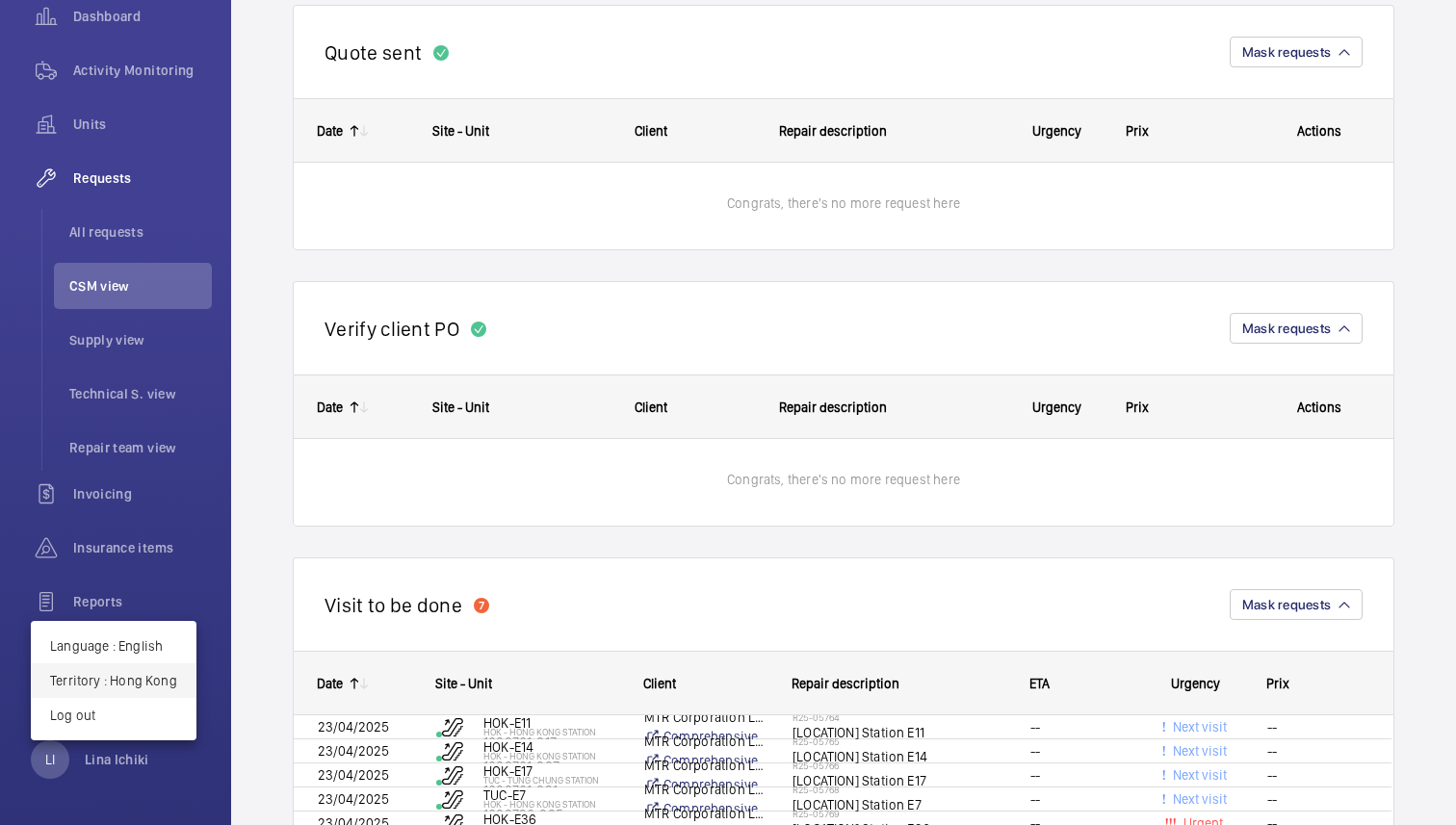 click on "Territory : Hong Kong" at bounding box center (114, 681) 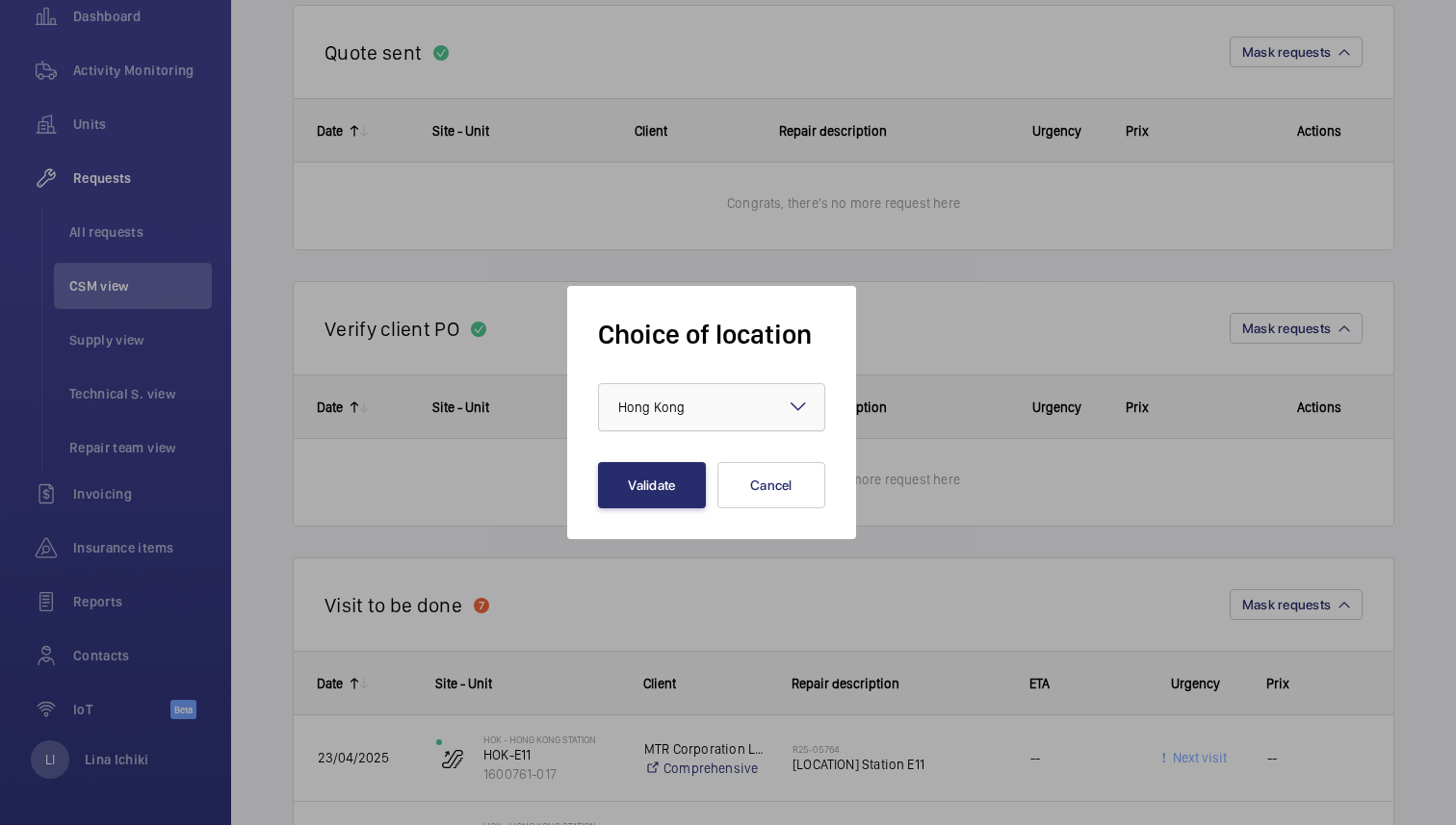 click on "× Hong Kong" at bounding box center [675, 407] 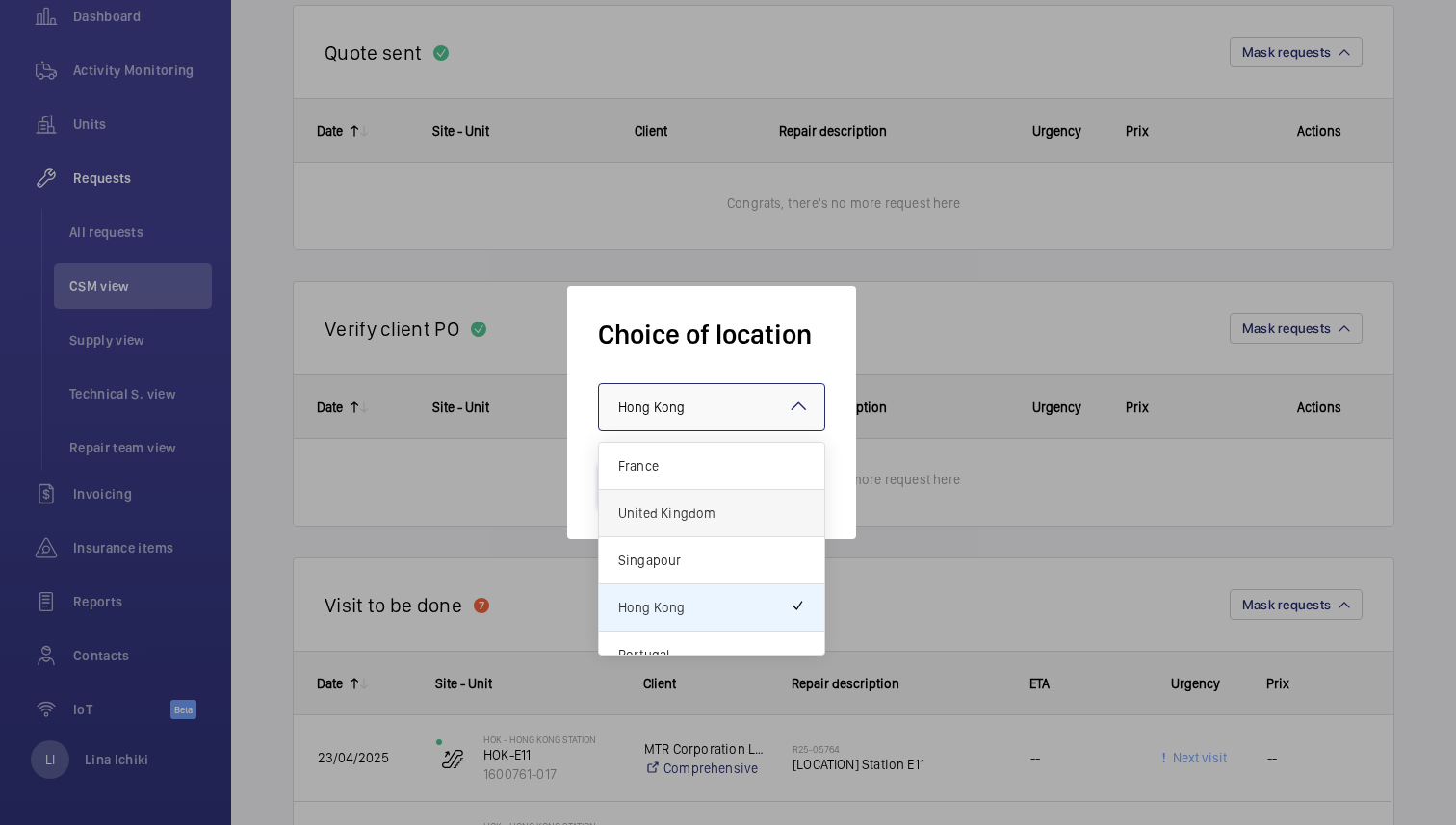 click on "United Kingdom" at bounding box center (712, 513) 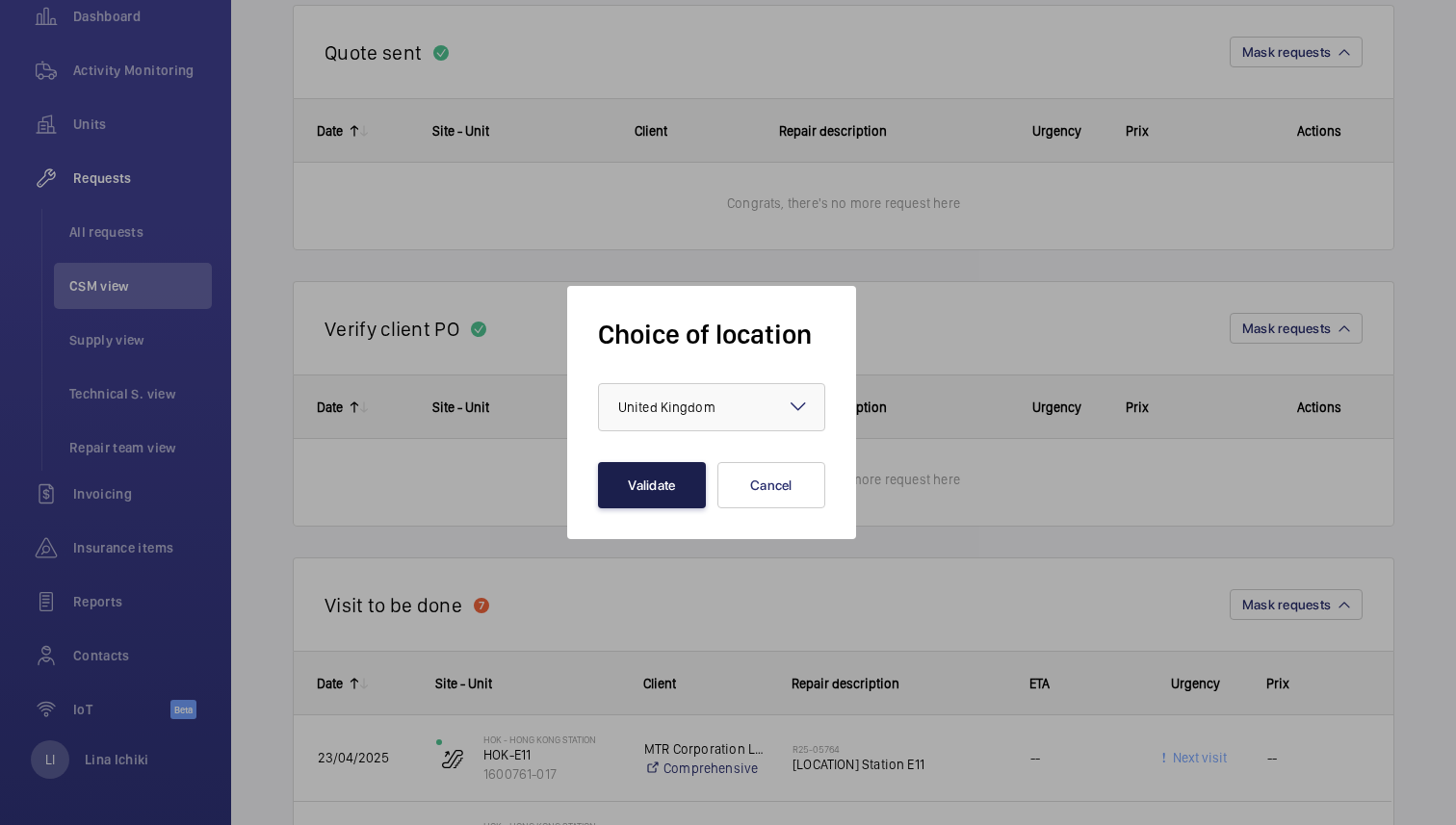 click on "Validate" at bounding box center (652, 485) 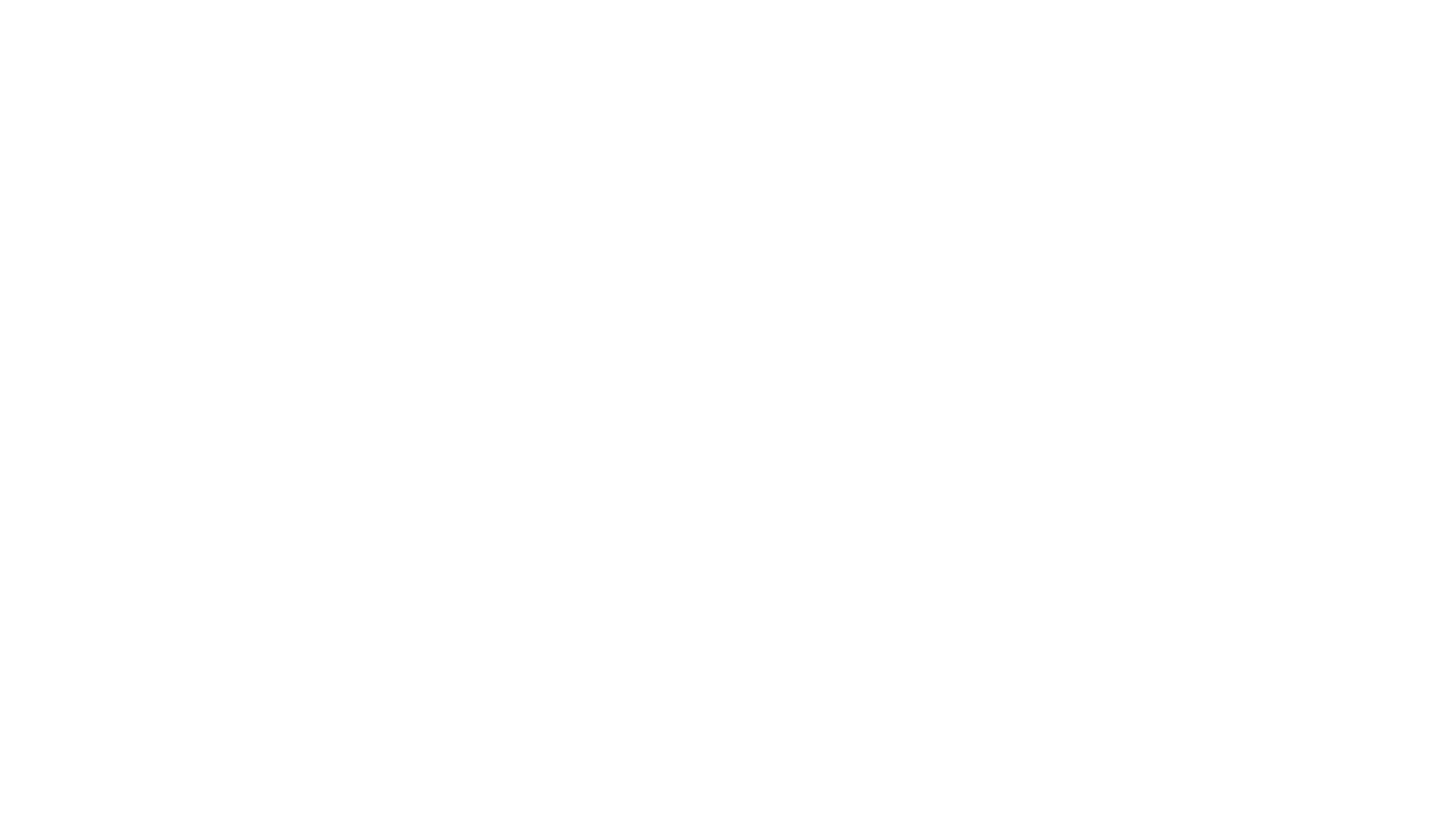 scroll, scrollTop: 0, scrollLeft: 0, axis: both 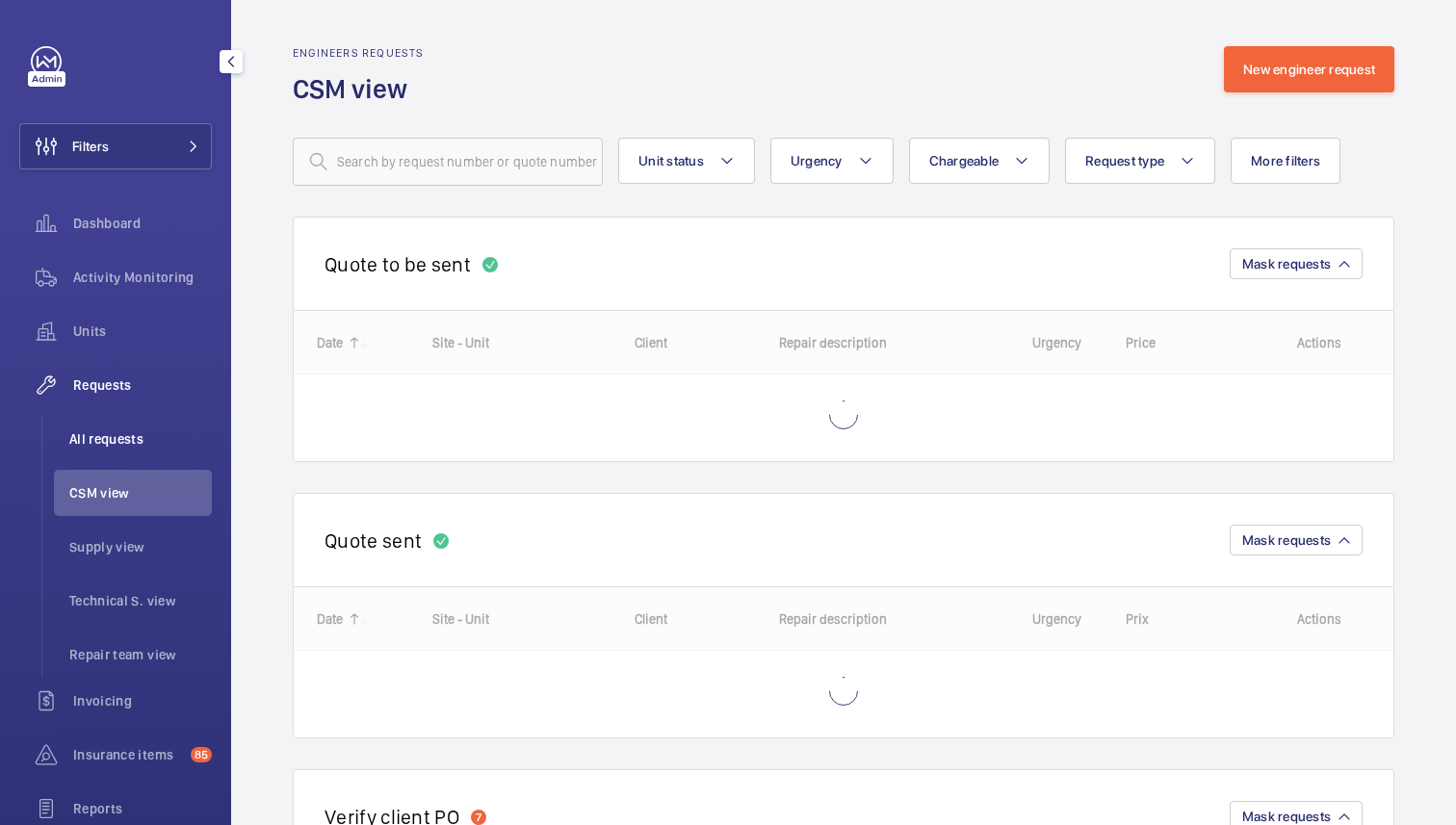 click on "All requests" 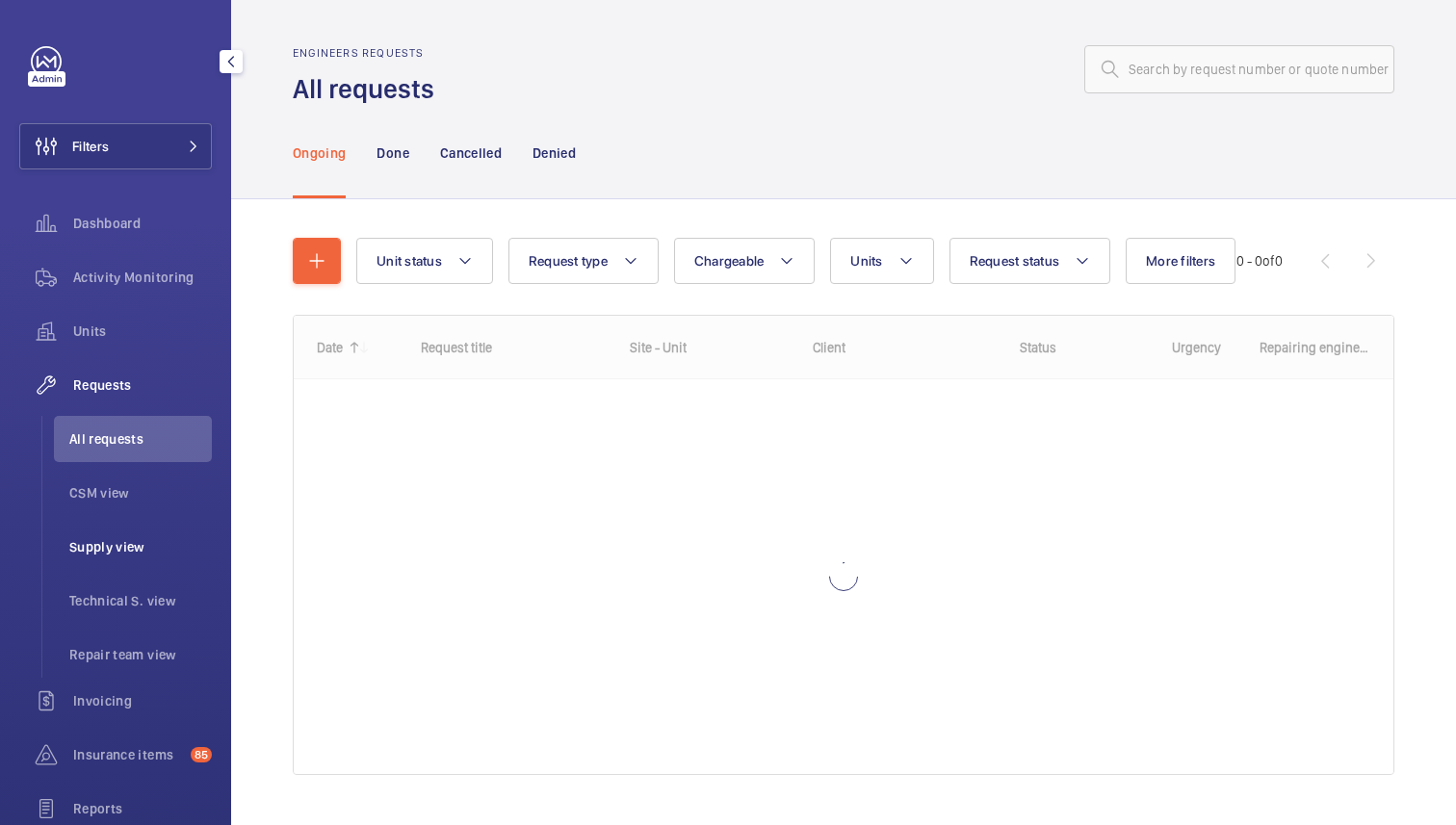 click on "Supply view" 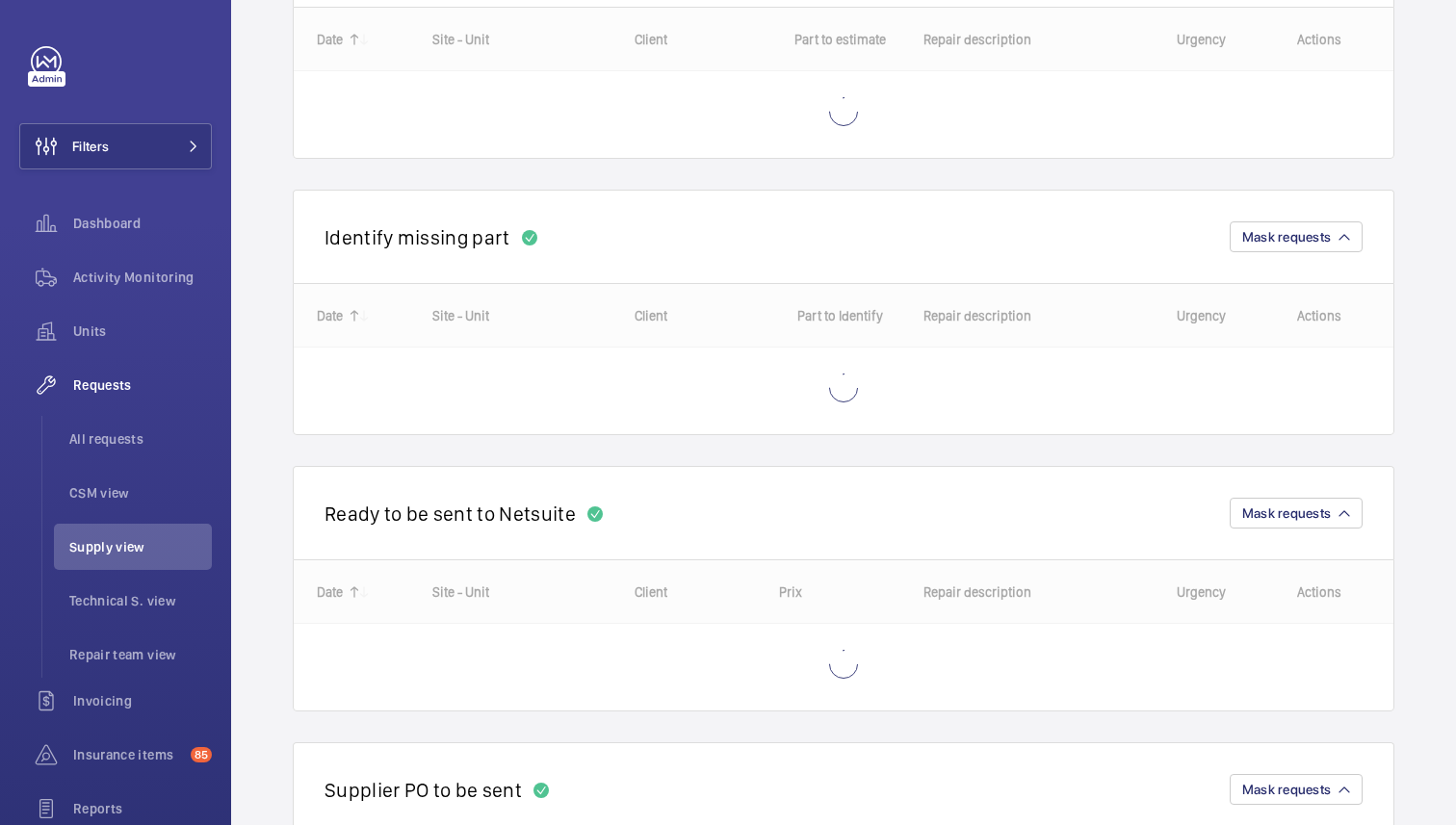 scroll, scrollTop: 0, scrollLeft: 0, axis: both 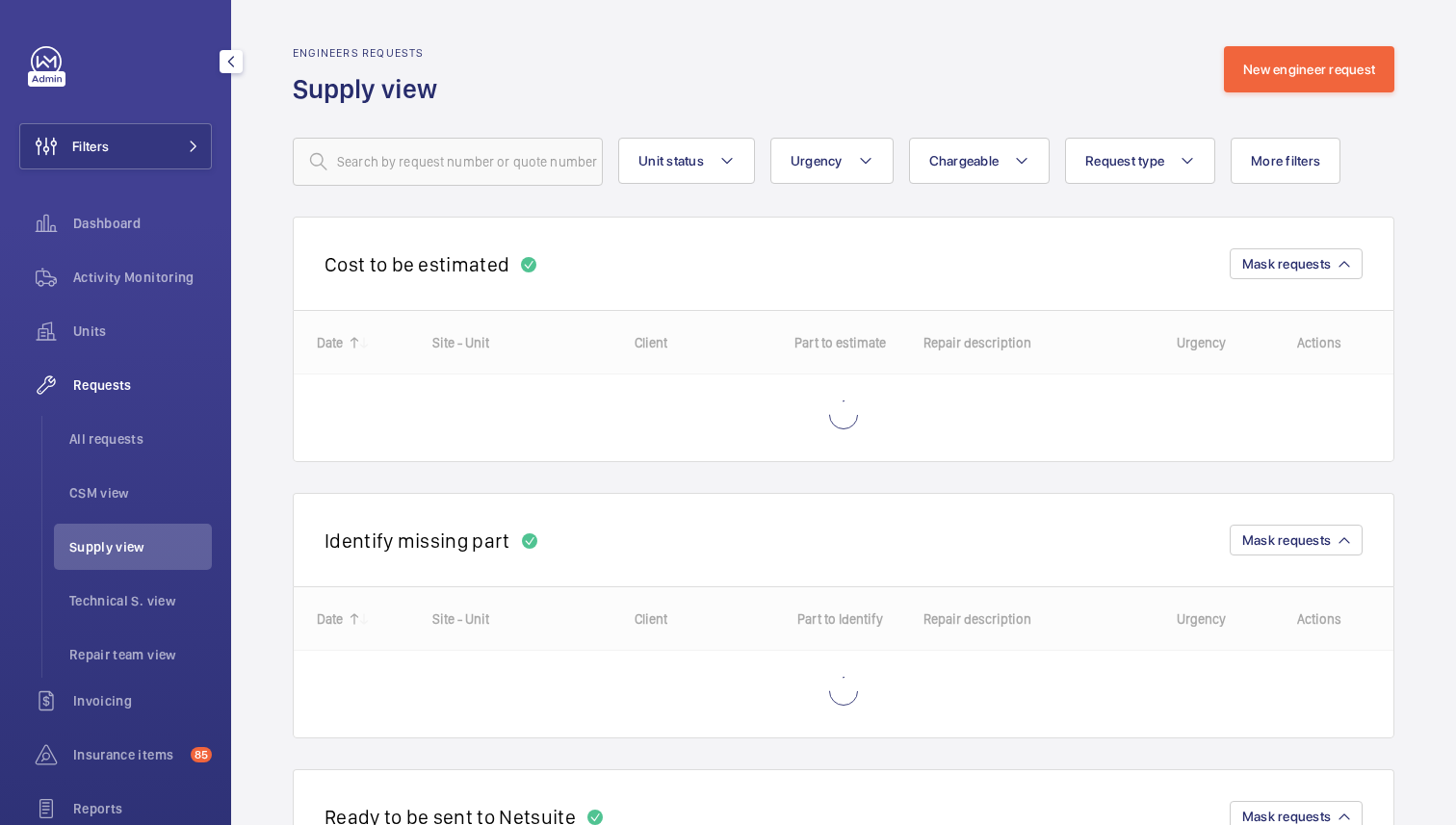 click on "Requests" 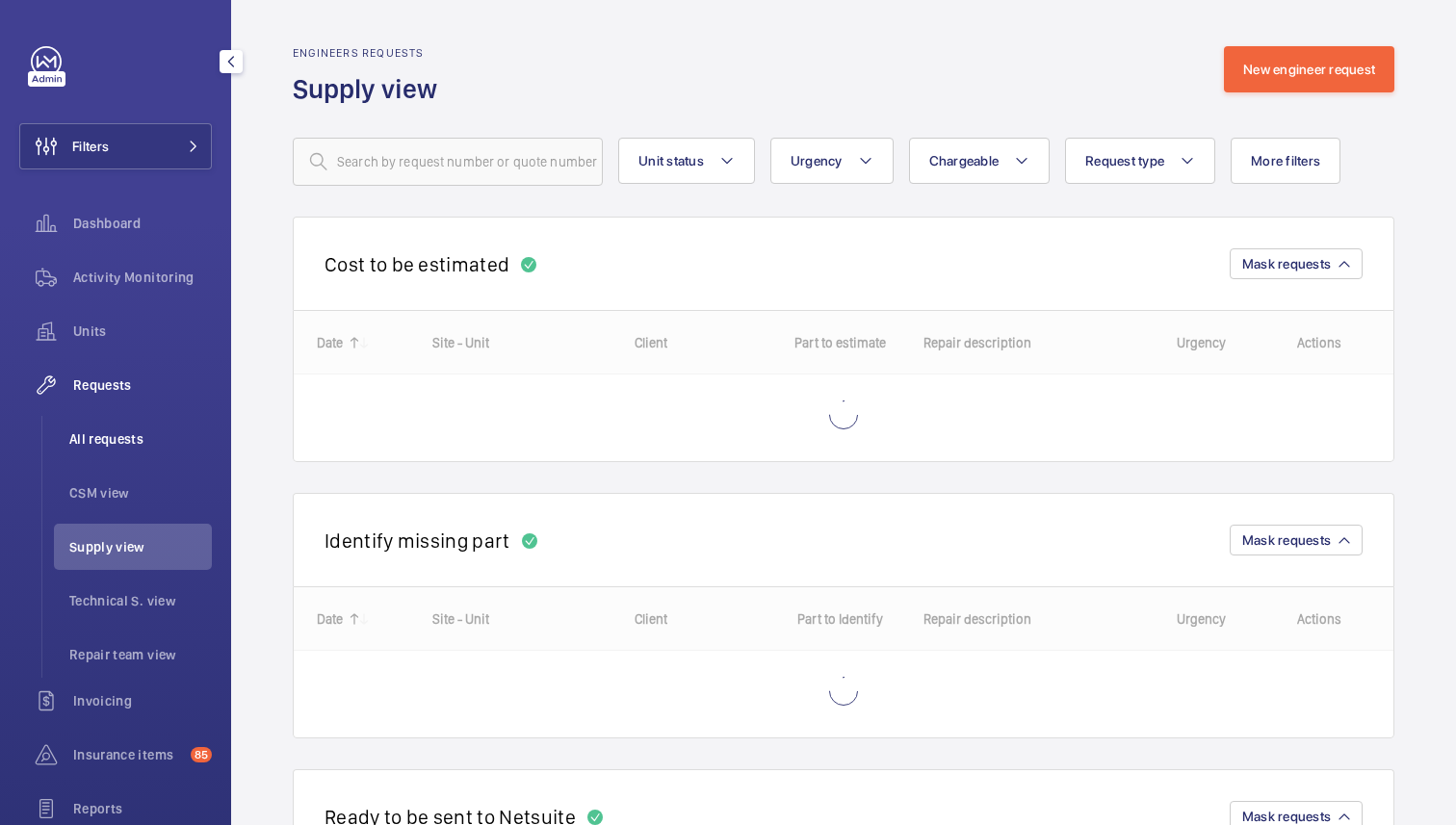 click on "All requests" 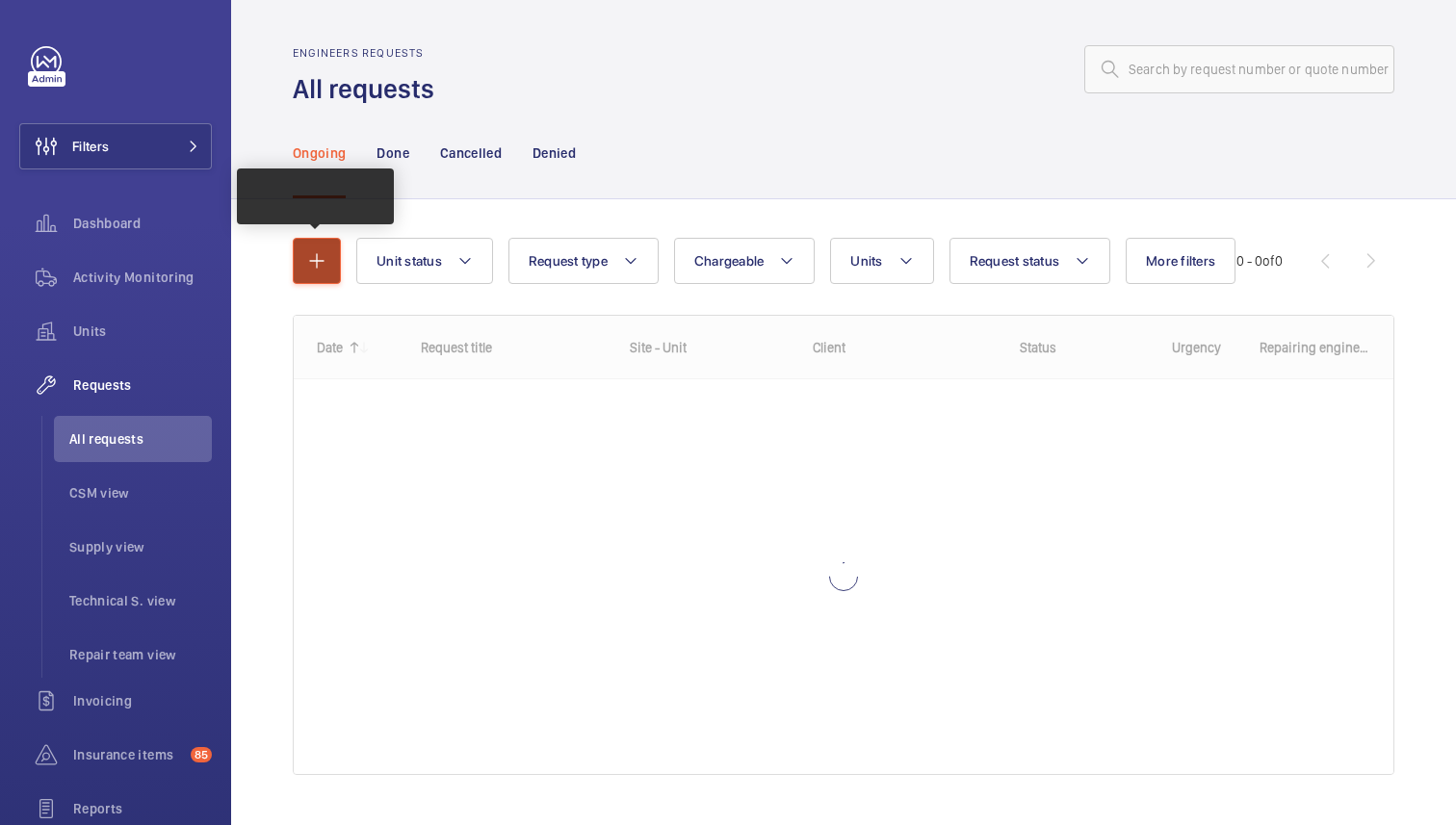click 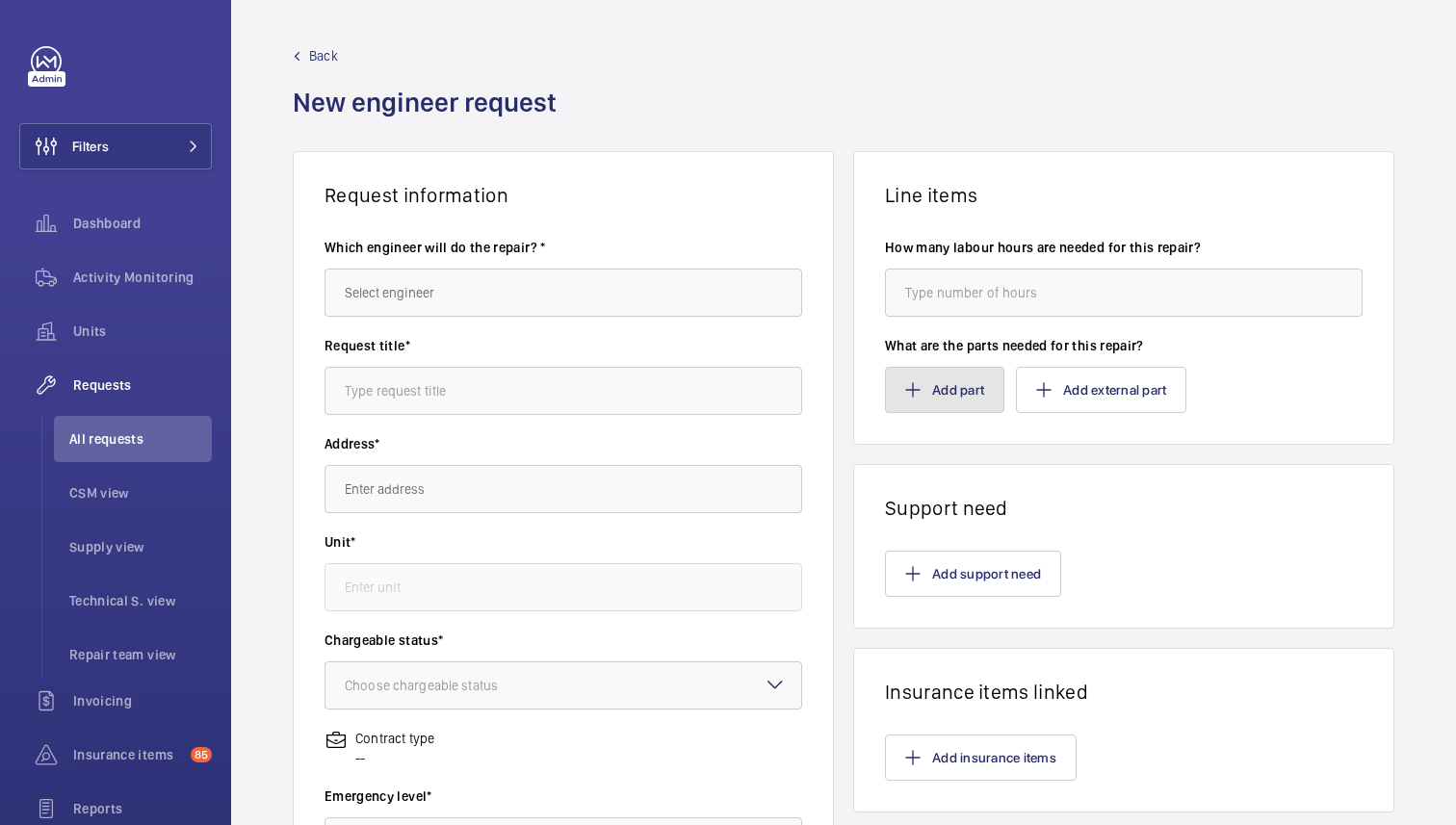 click on "Add part" 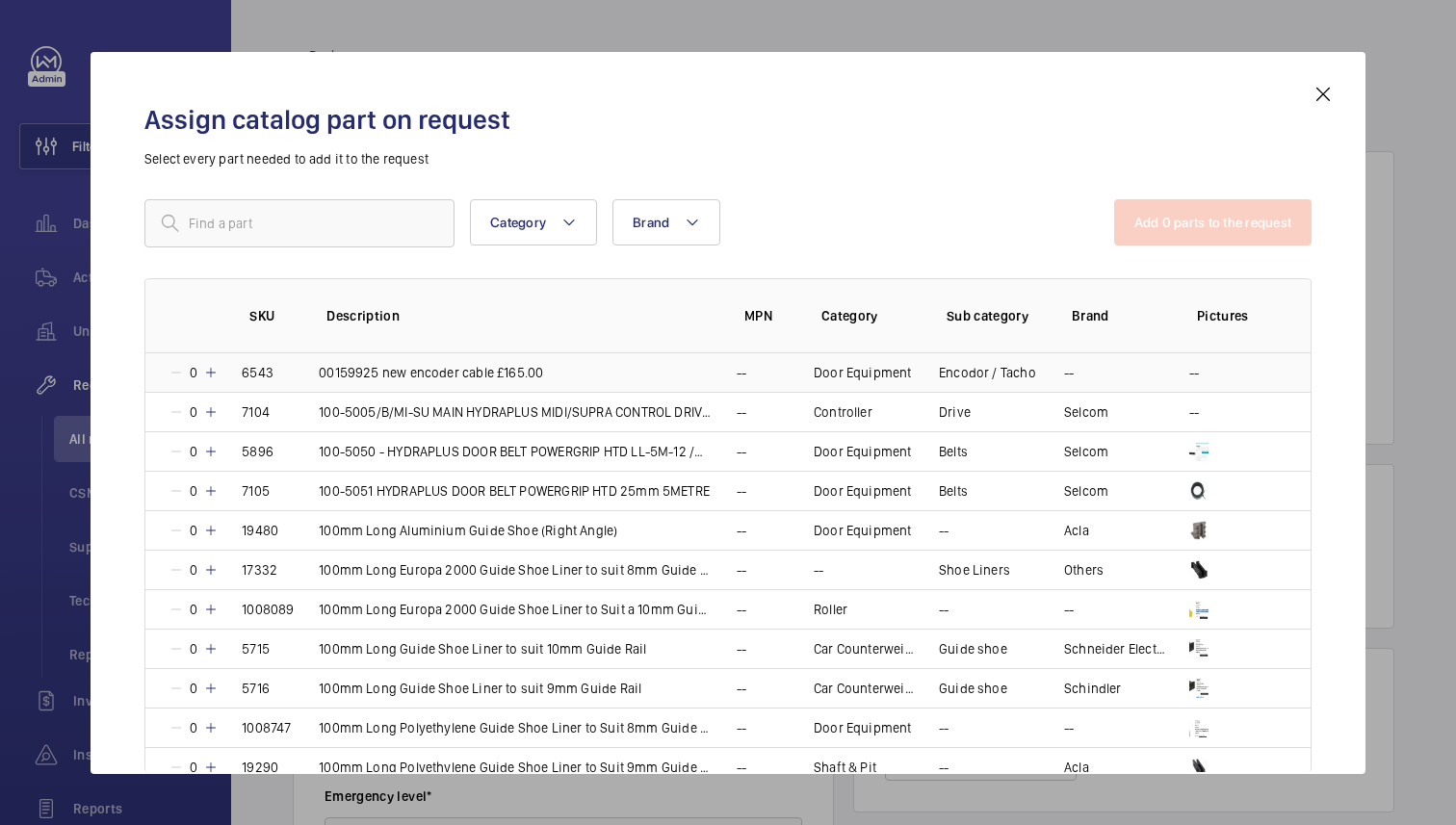click at bounding box center [211, 373] 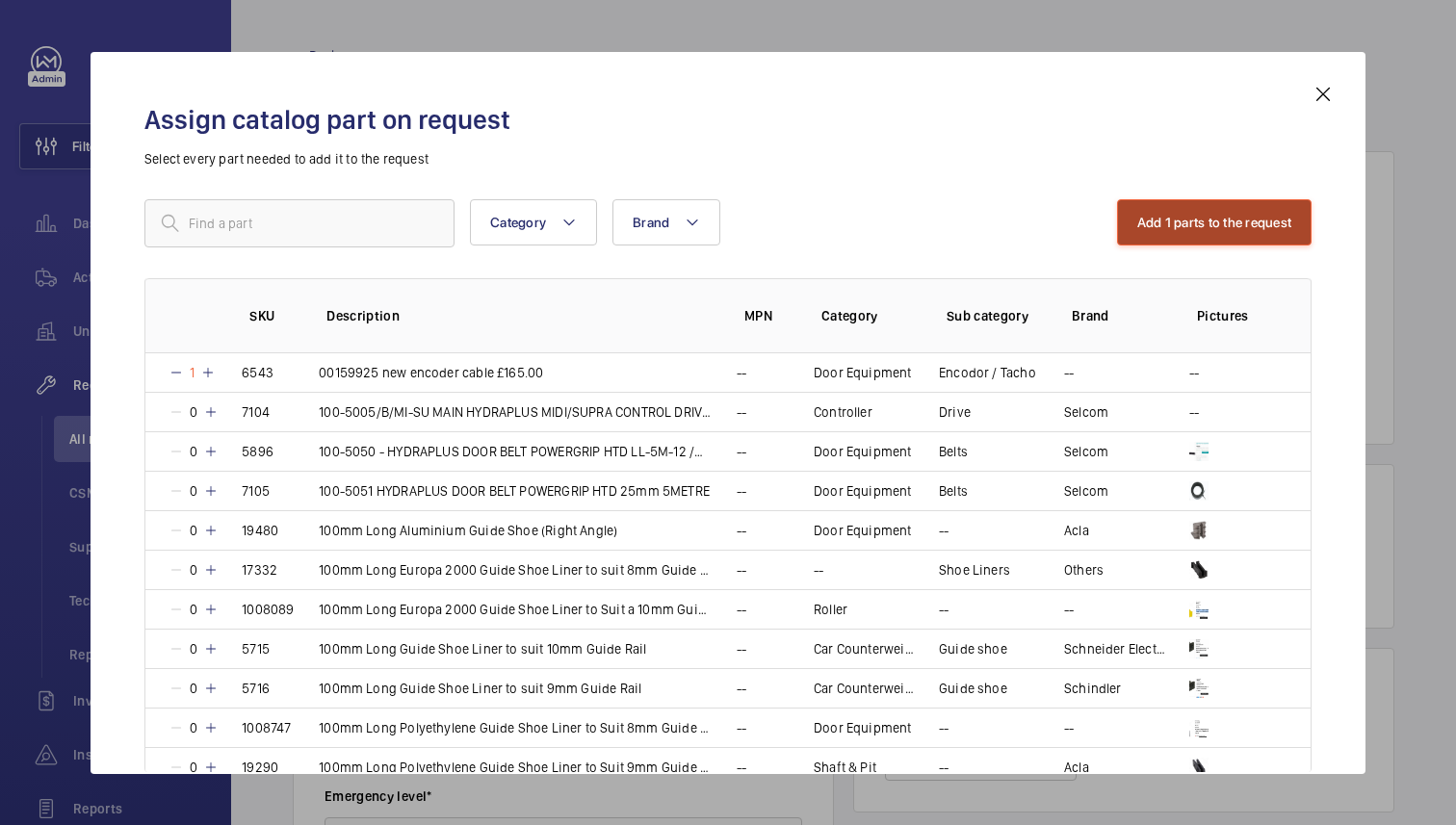 click on "Add 1 parts to the request" at bounding box center [1214, 222] 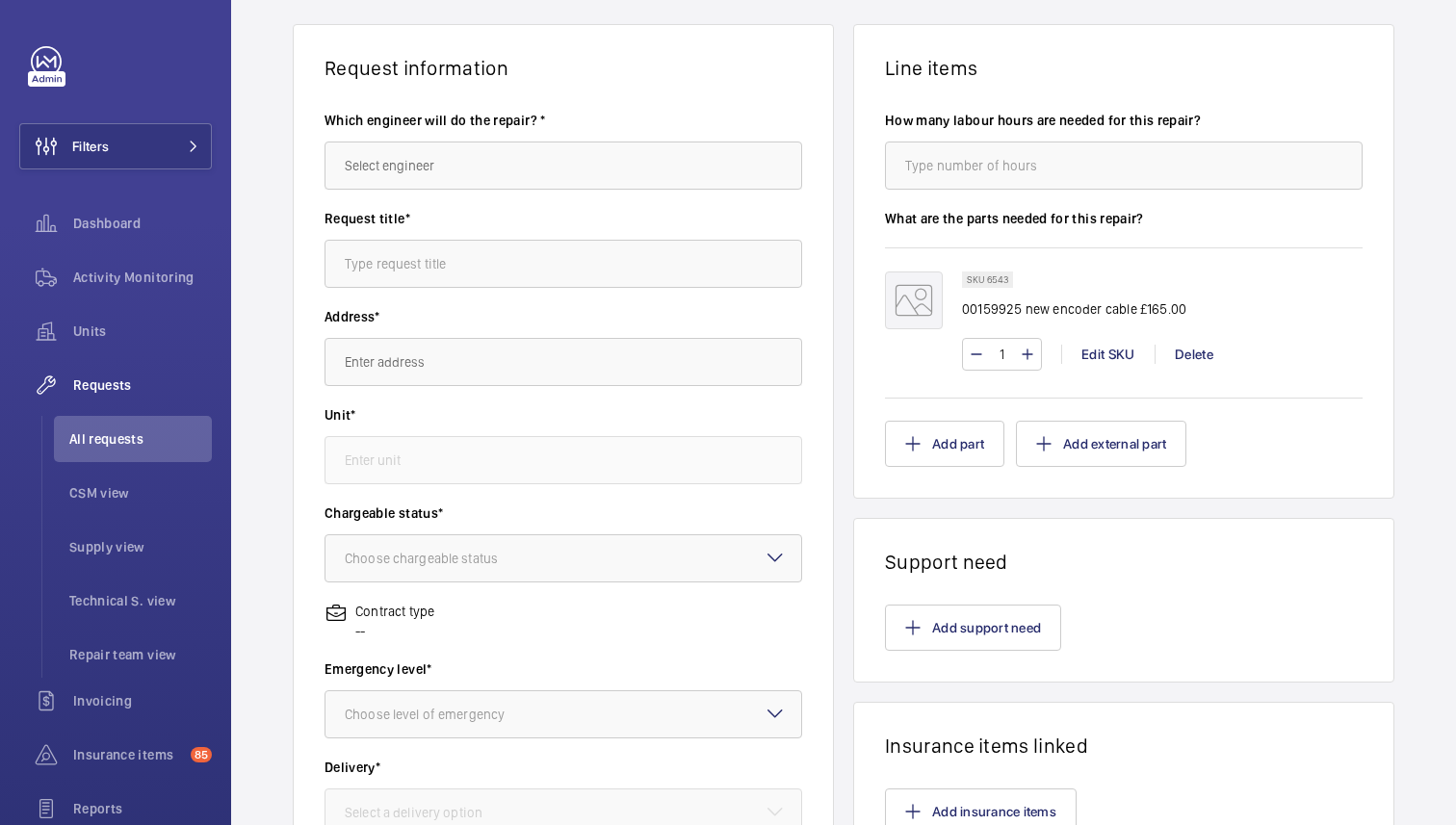 scroll, scrollTop: 128, scrollLeft: 0, axis: vertical 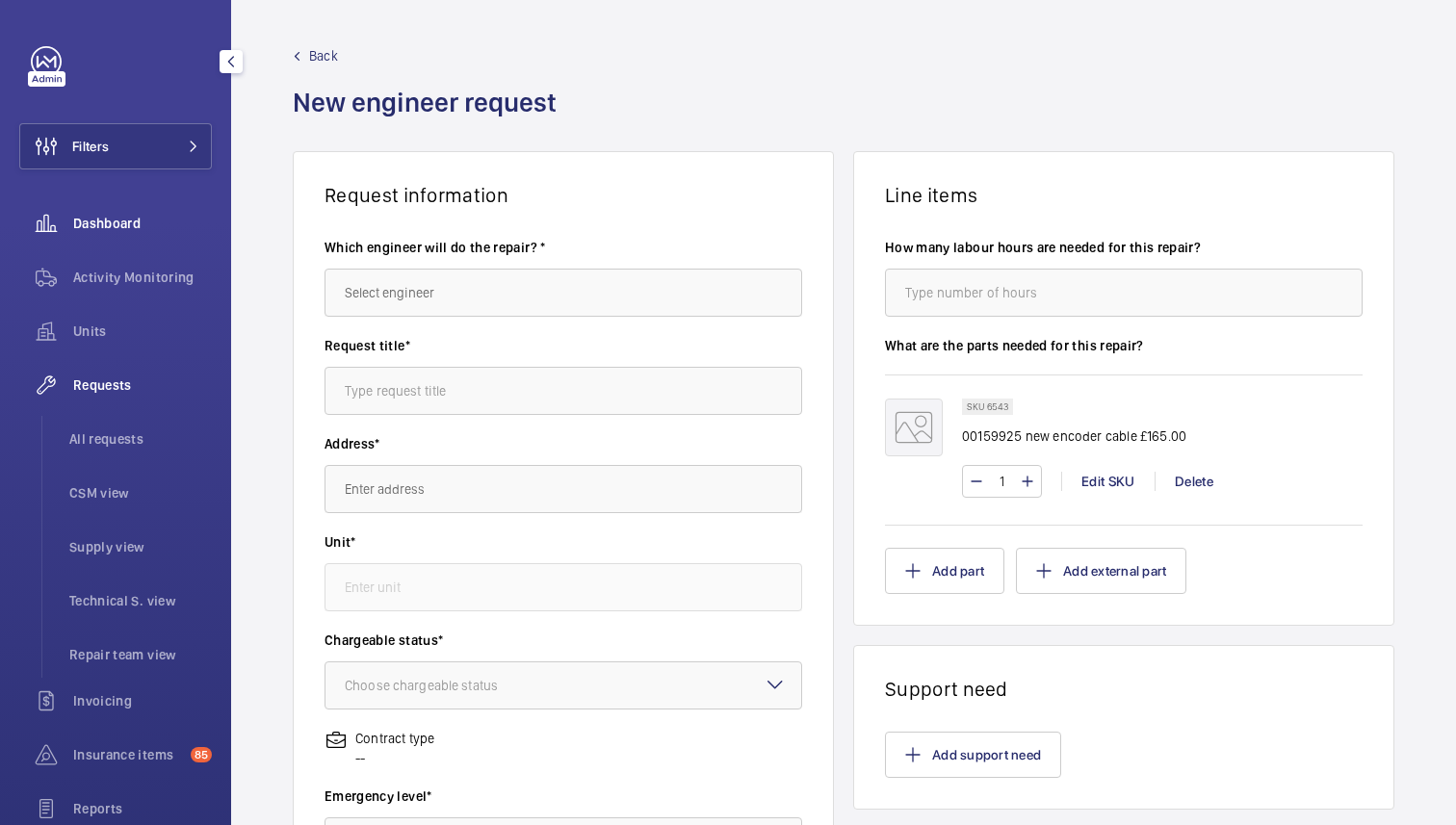 click on "Dashboard" 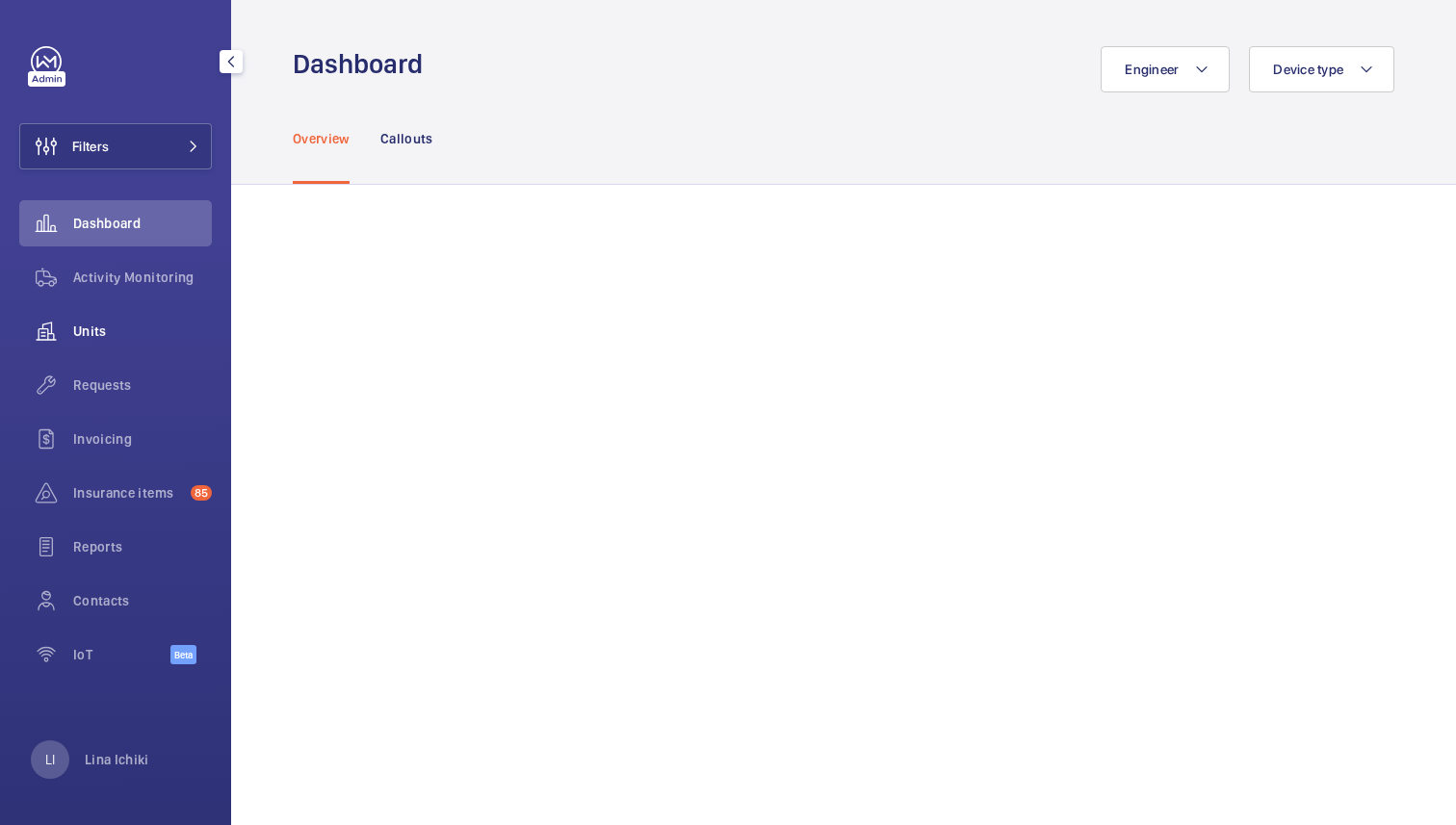 click on "Units" 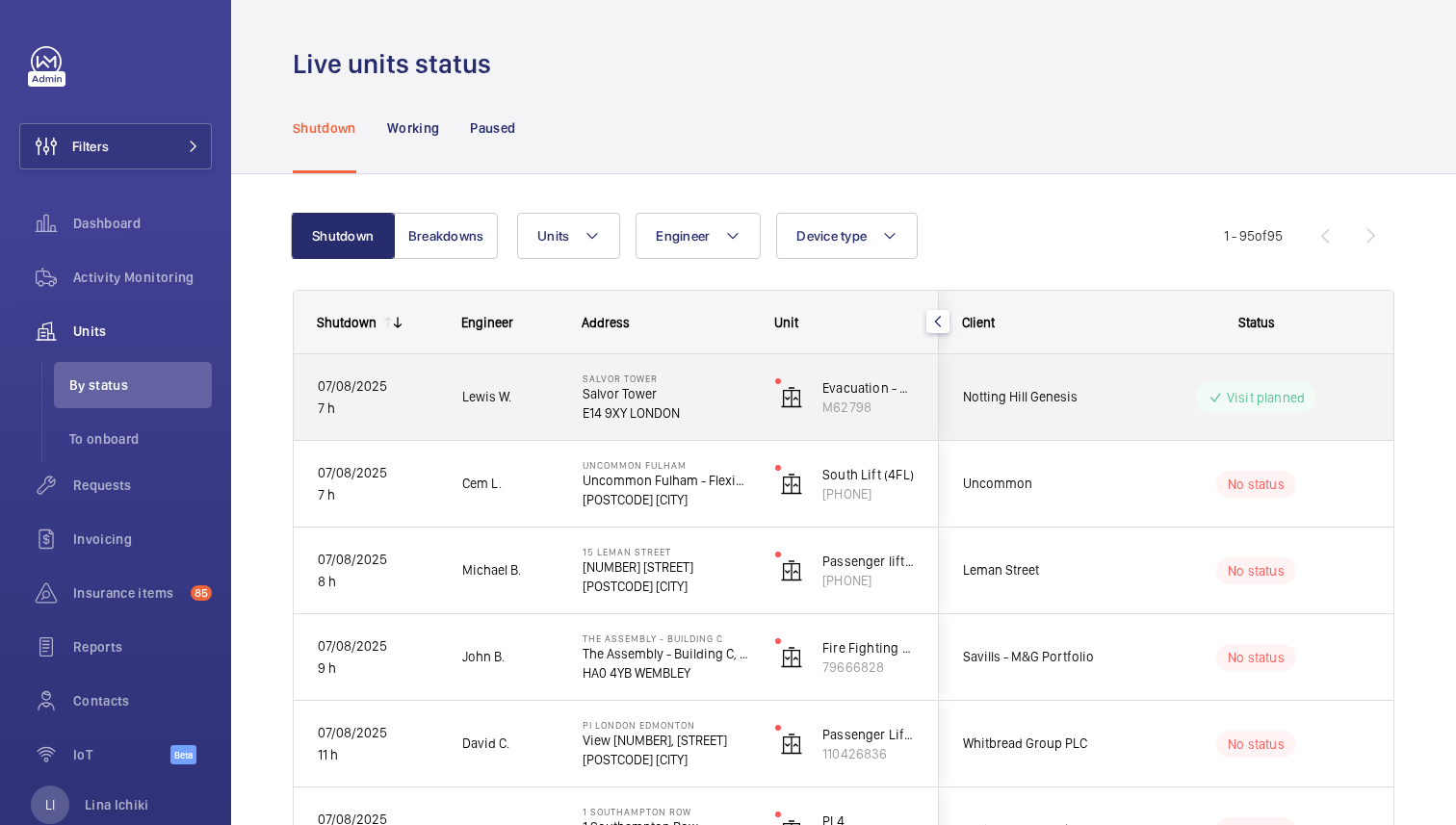 click on "E14 9XY LONDON" 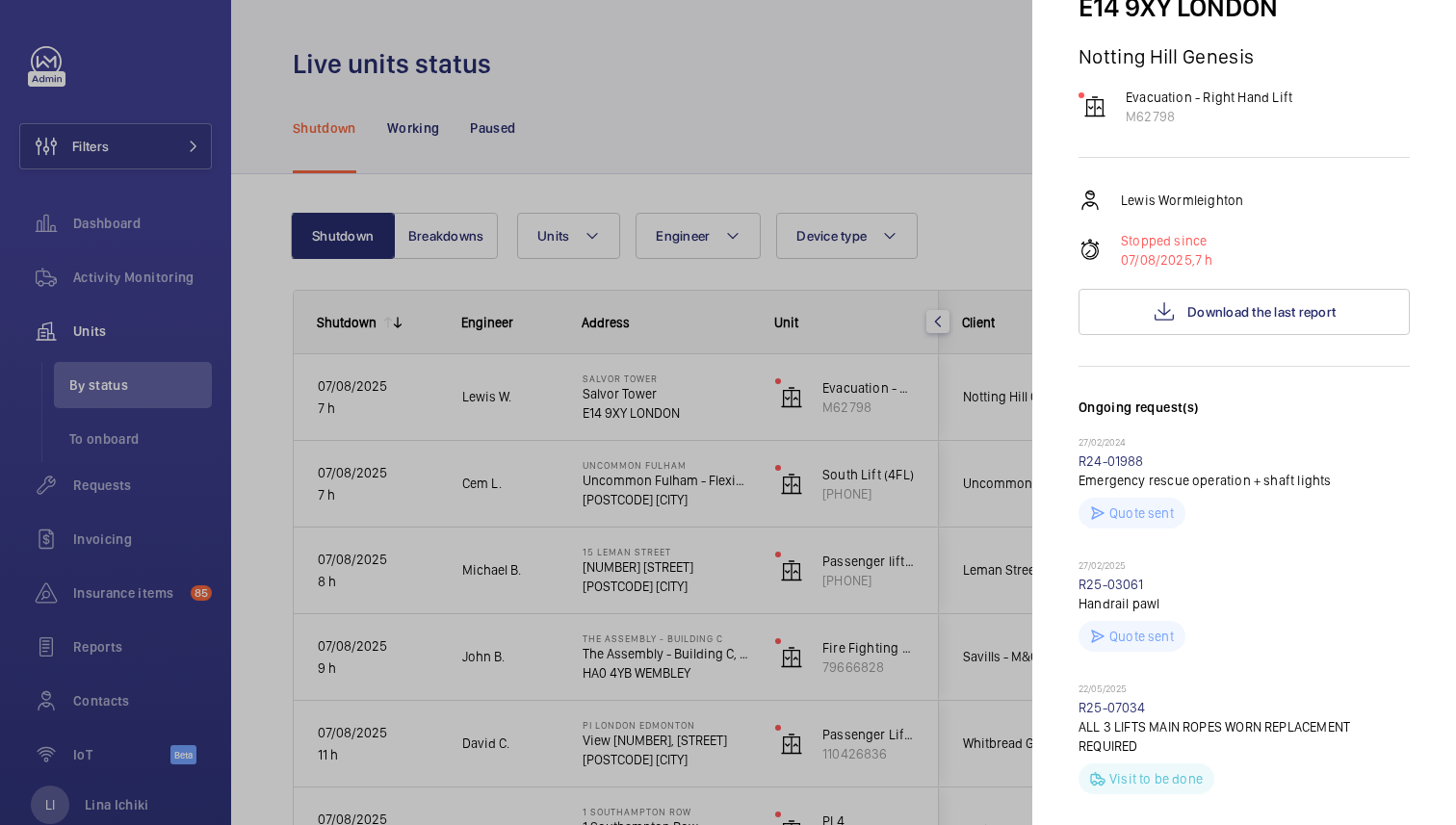 scroll, scrollTop: 0, scrollLeft: 0, axis: both 